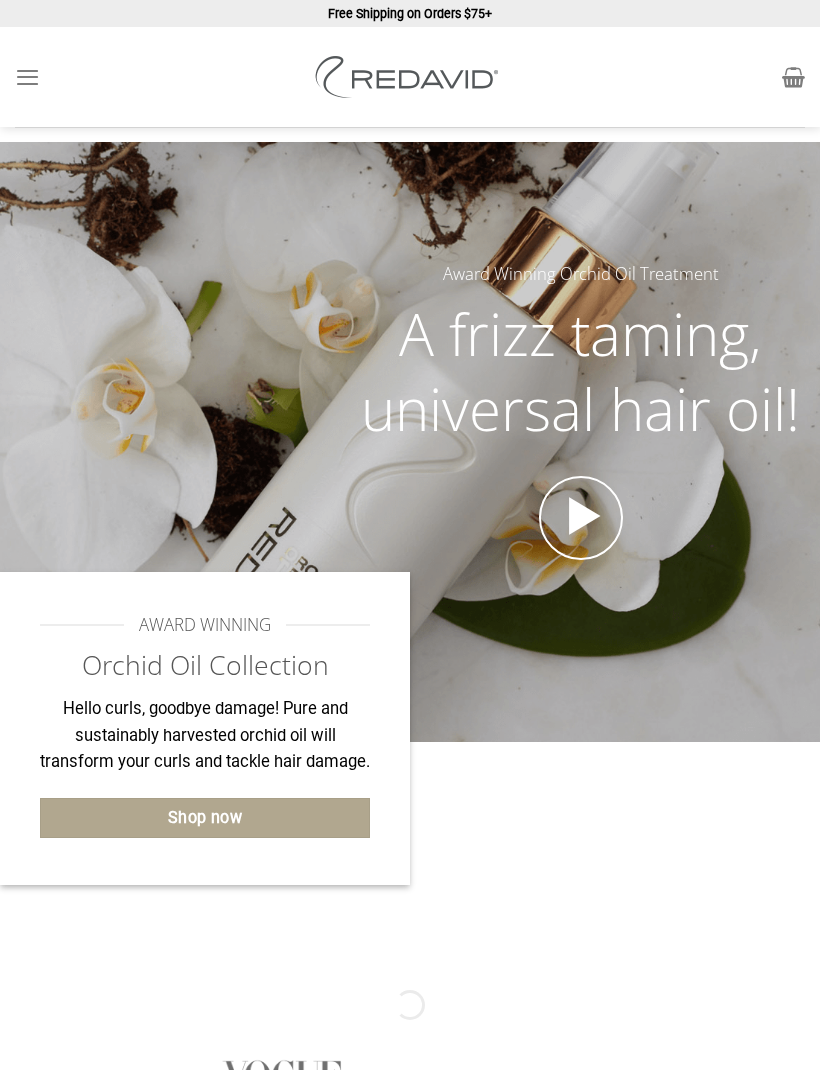 scroll, scrollTop: 0, scrollLeft: 0, axis: both 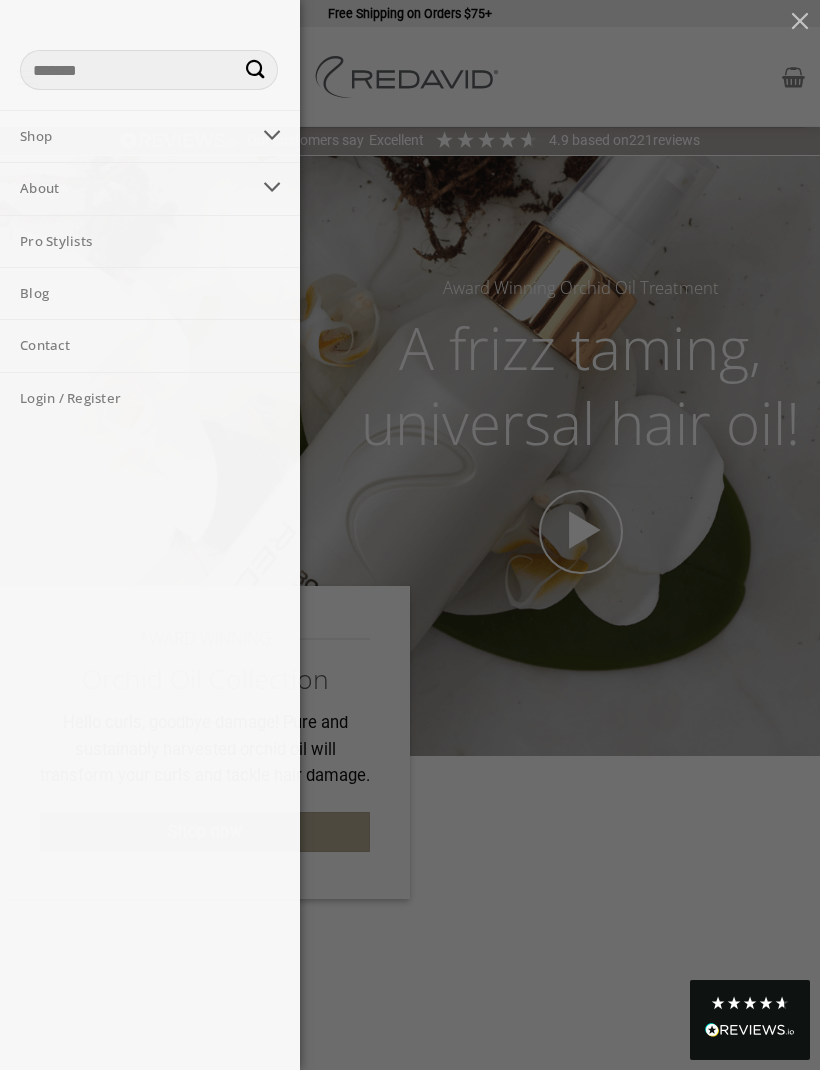 click at bounding box center (272, 135) 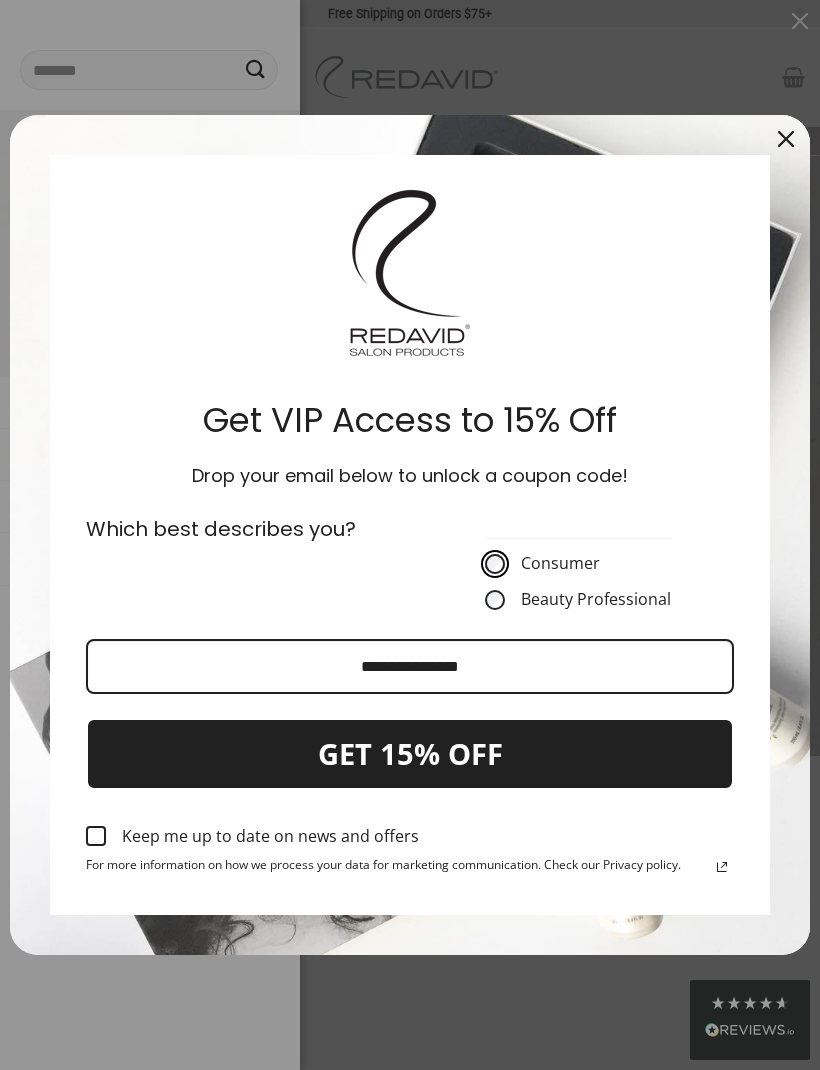click at bounding box center (410, 666) 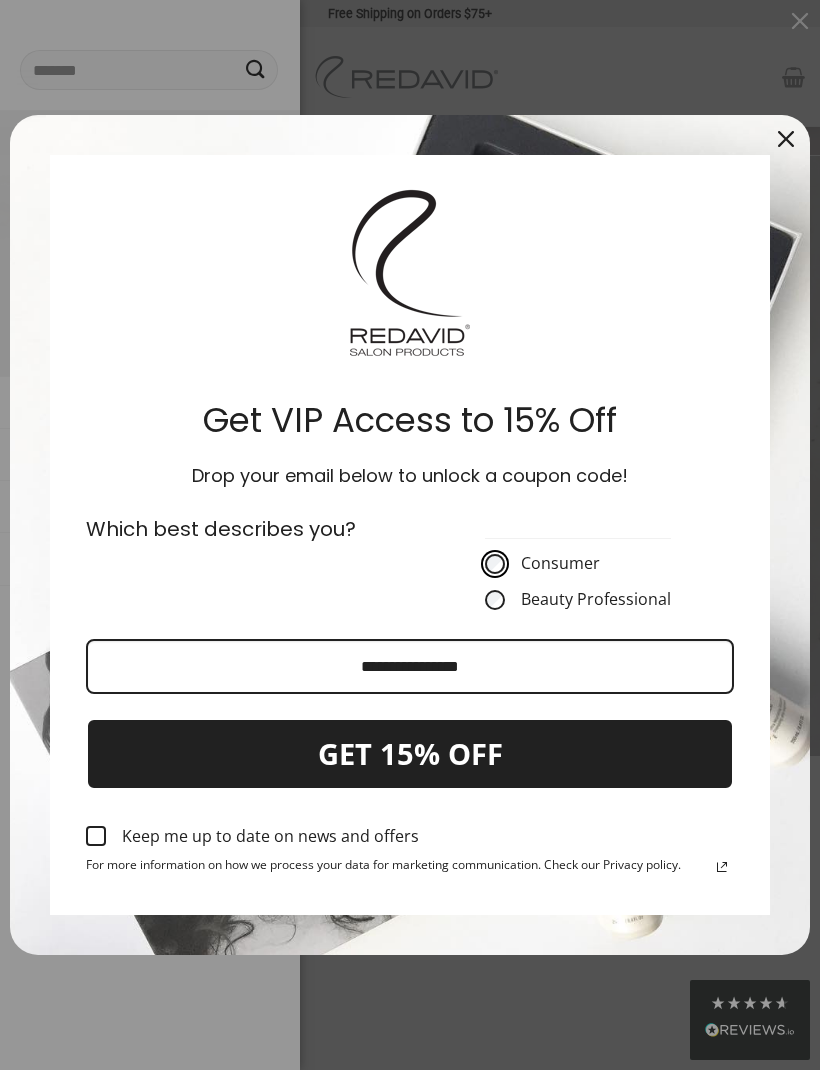 click at bounding box center [410, 666] 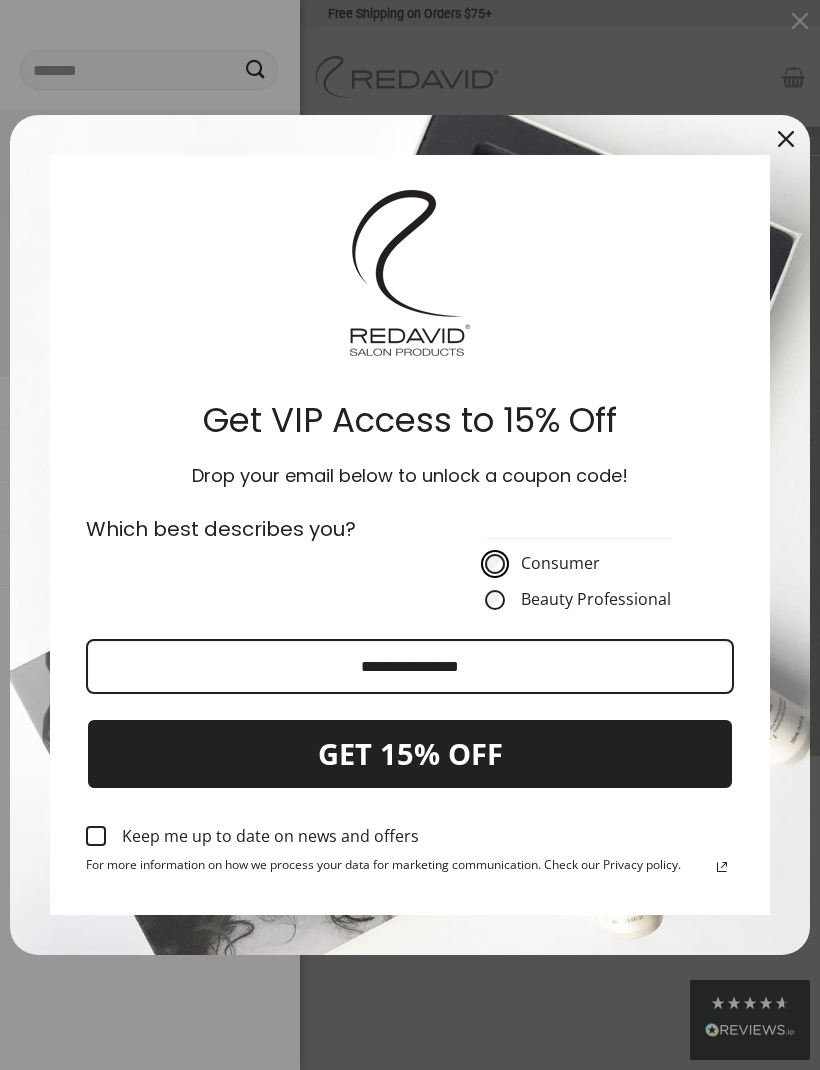 click at bounding box center (410, 666) 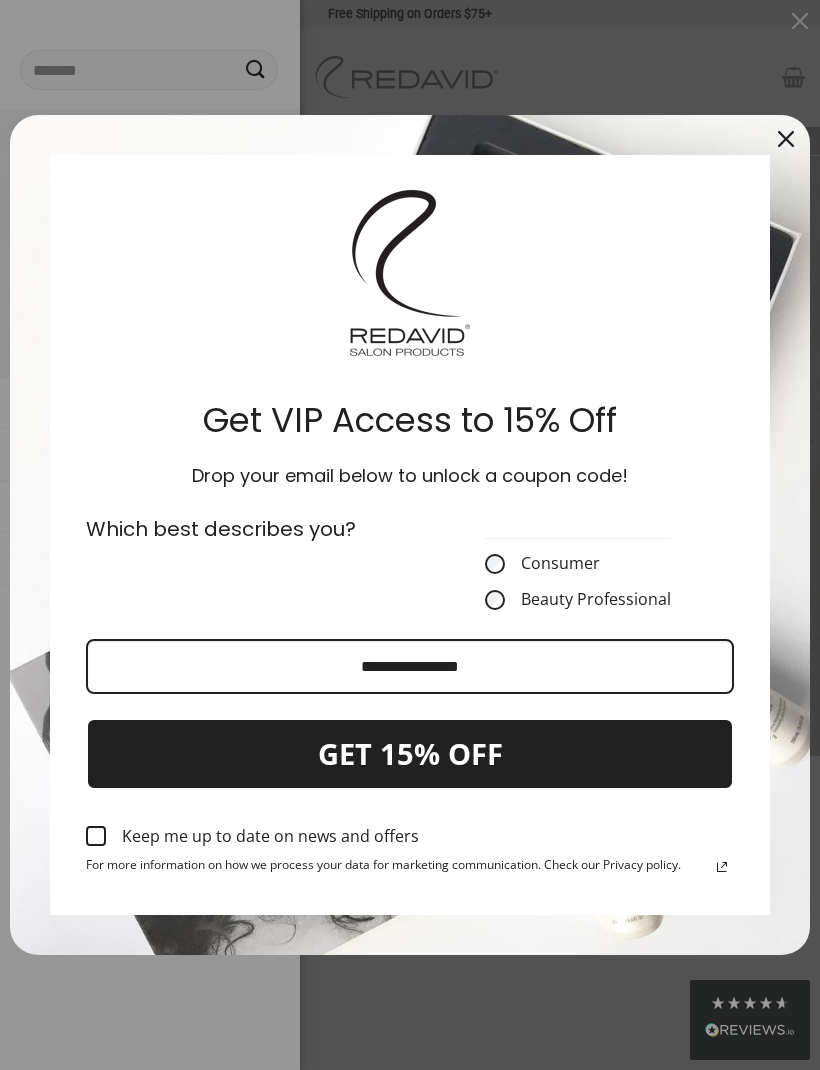 click at bounding box center (410, 535) 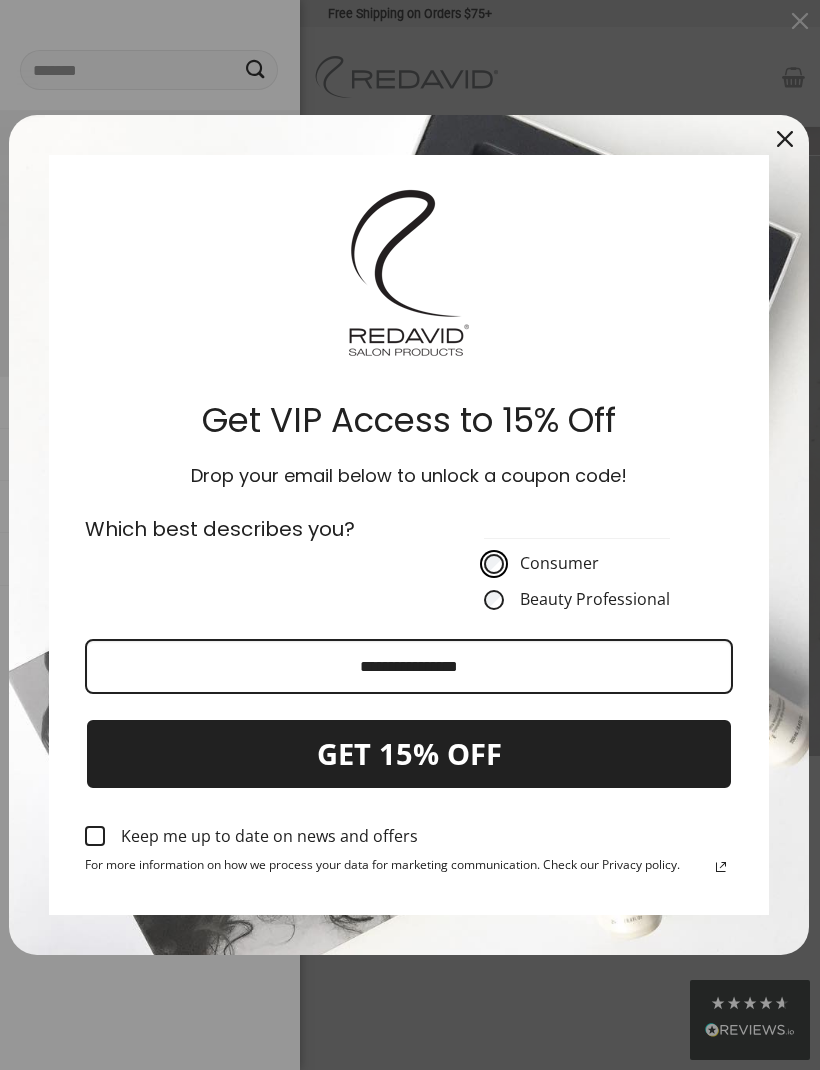 click at bounding box center [409, 666] 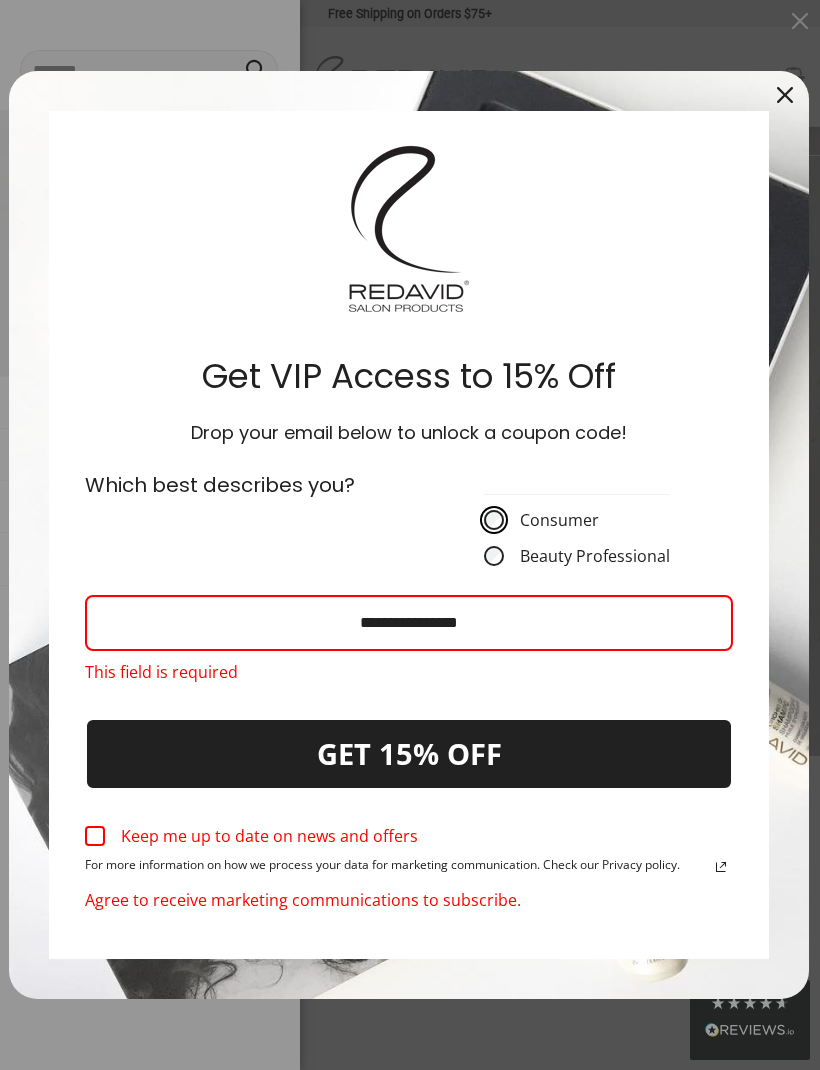 click at bounding box center [409, 622] 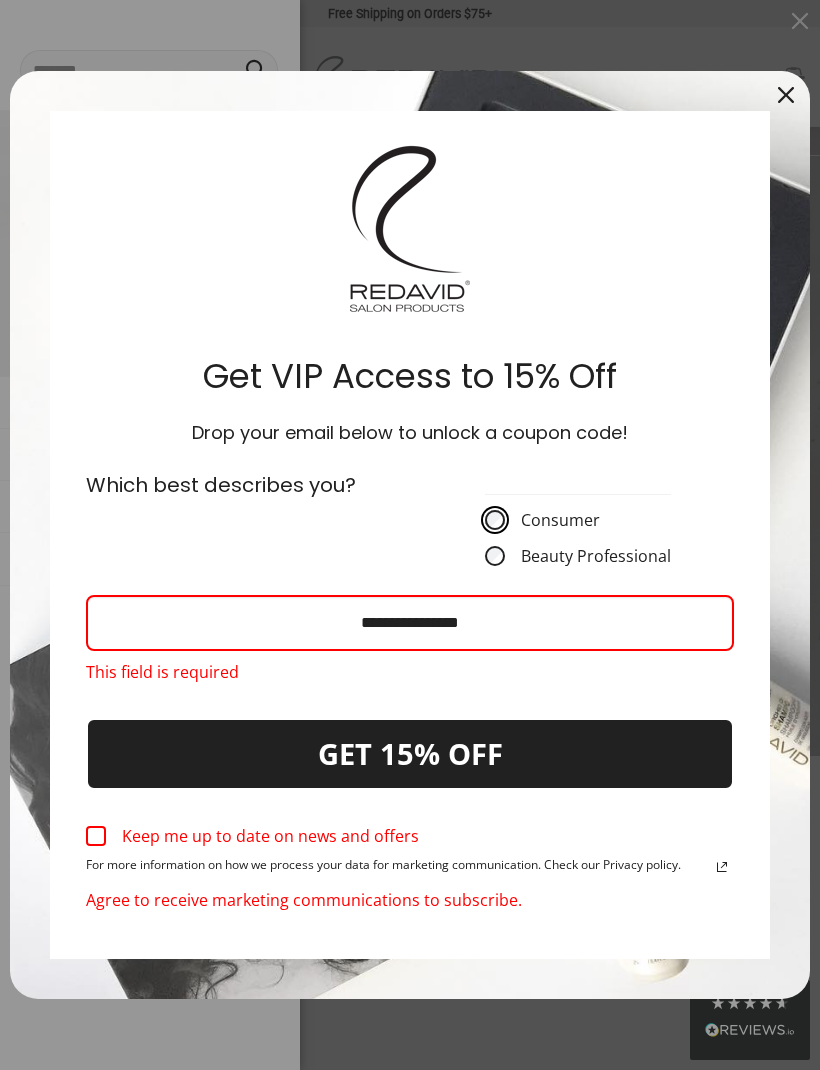 scroll, scrollTop: 0, scrollLeft: 0, axis: both 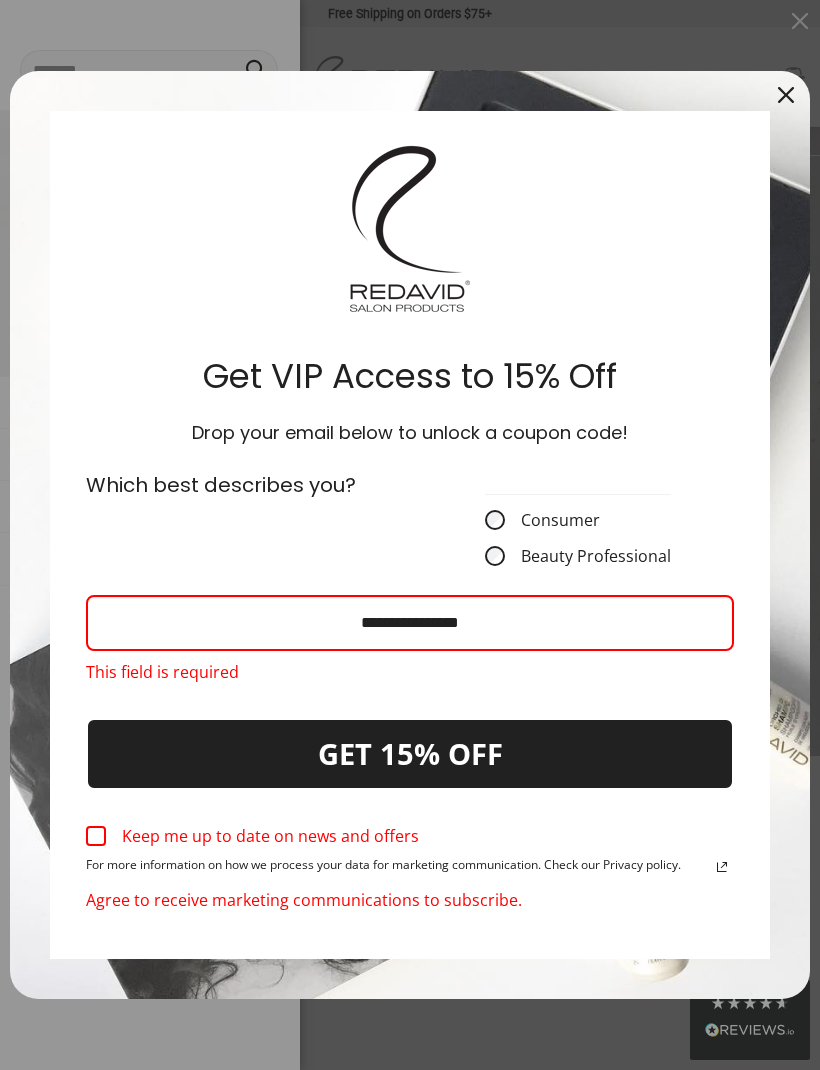 click at bounding box center [786, 95] 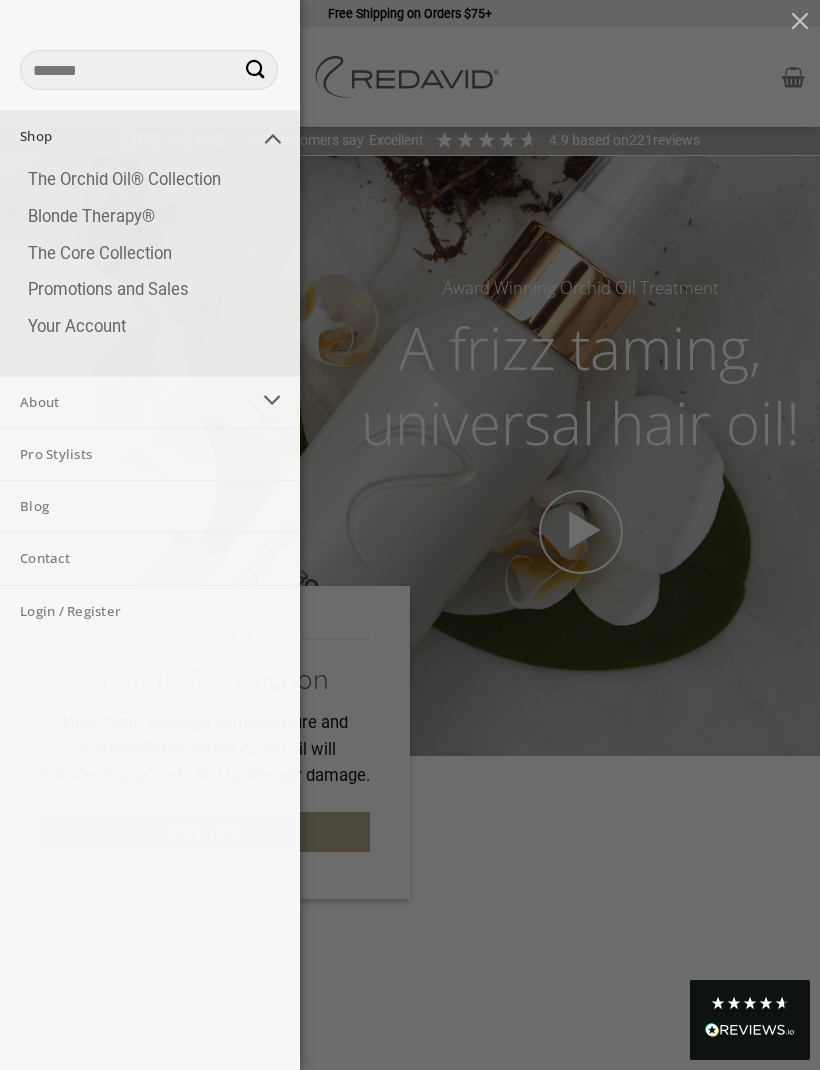 click at bounding box center (272, 137) 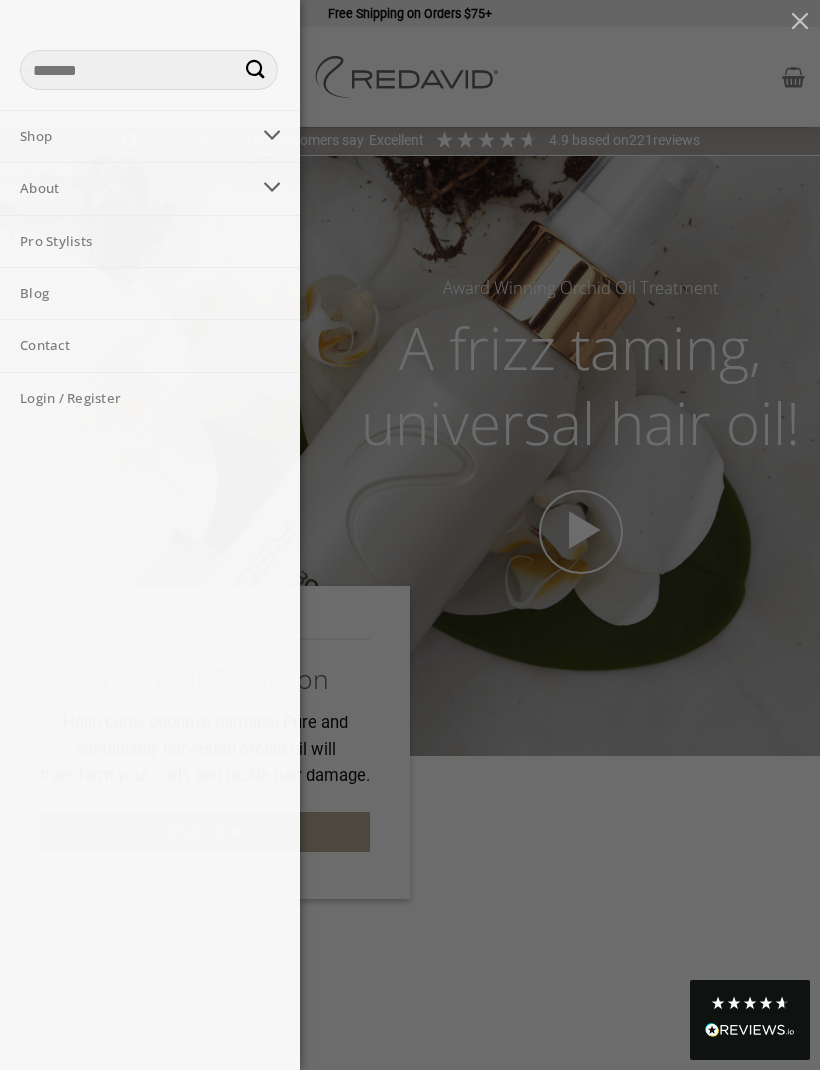 click at bounding box center [272, 135] 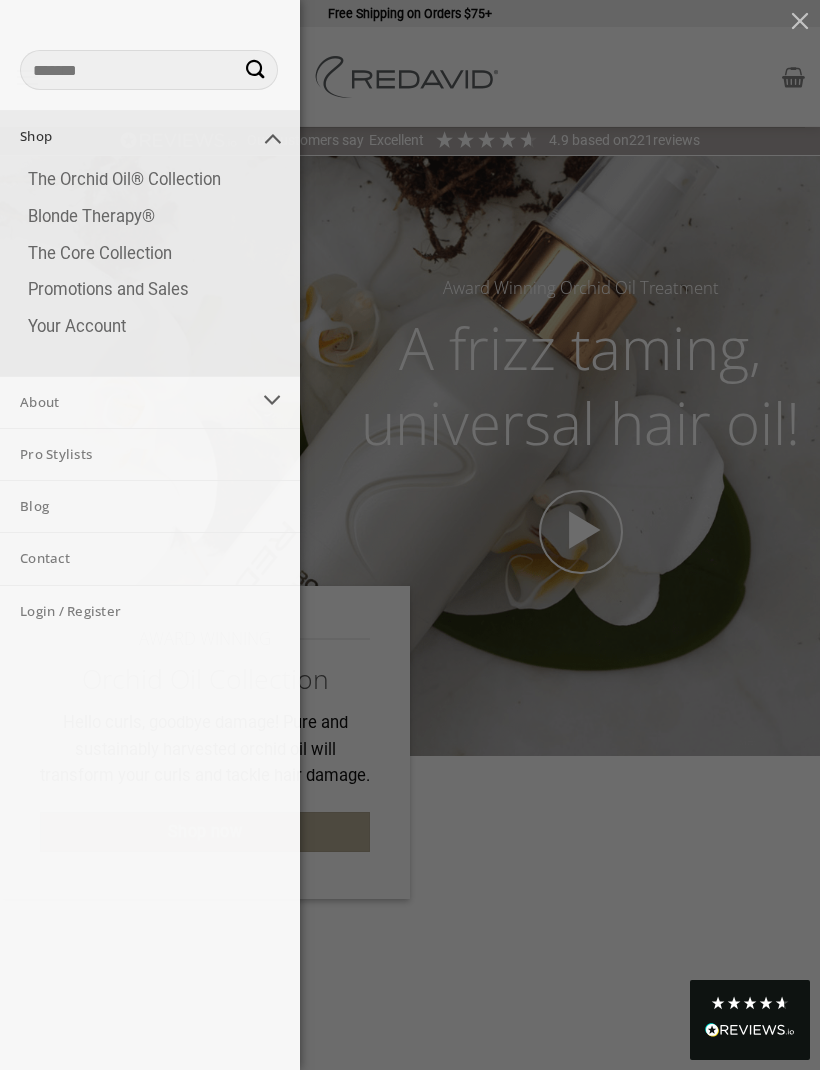 click on "Search for:" at bounding box center (149, 70) 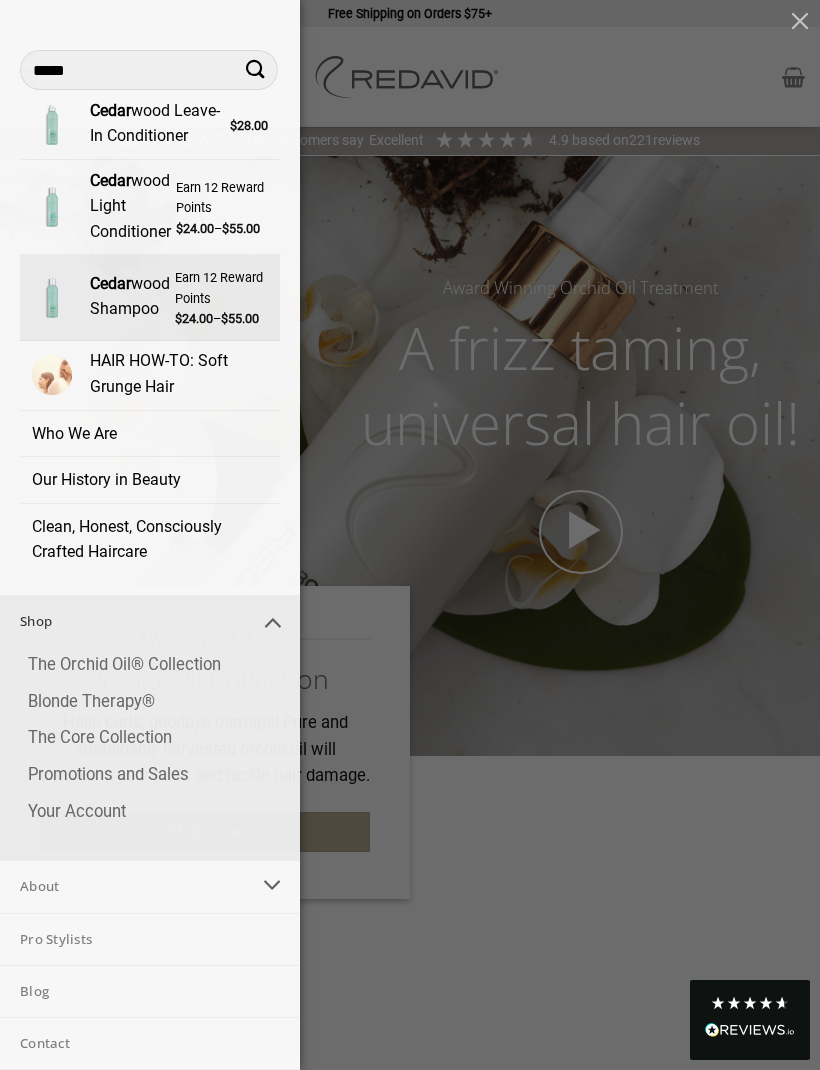 click on "$ 24.00" at bounding box center [194, 318] 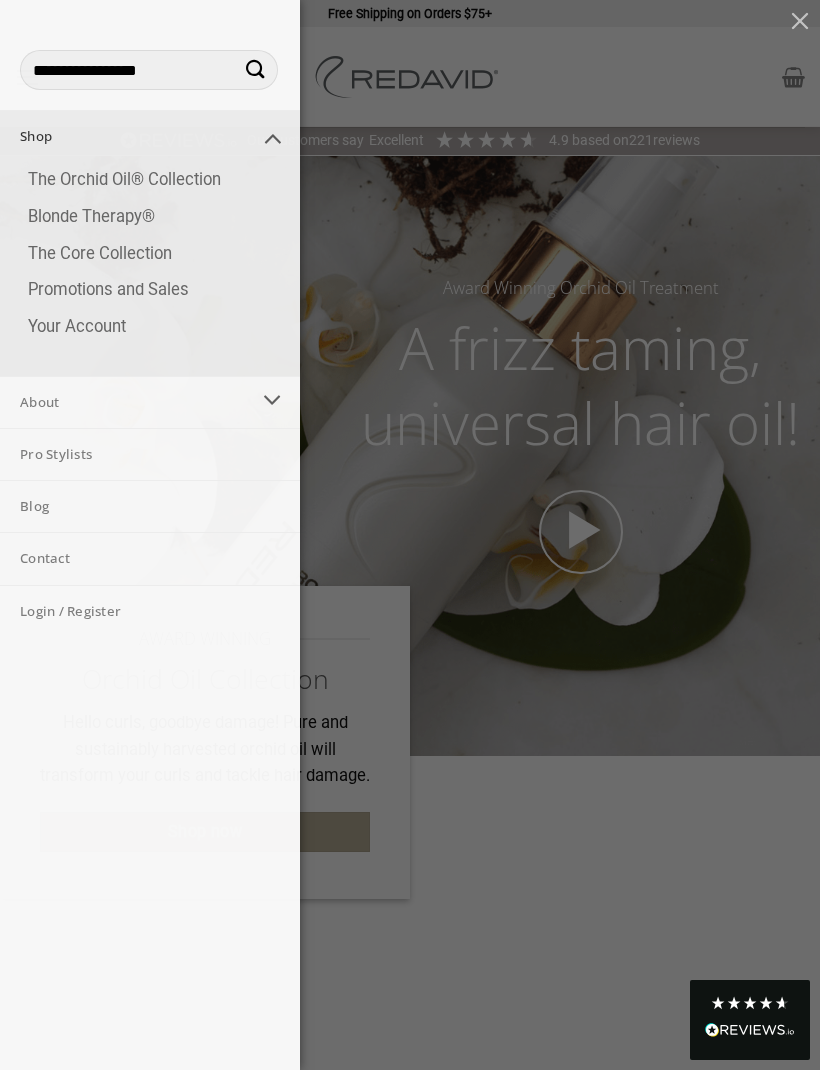 click on "**********" at bounding box center (410, 535) 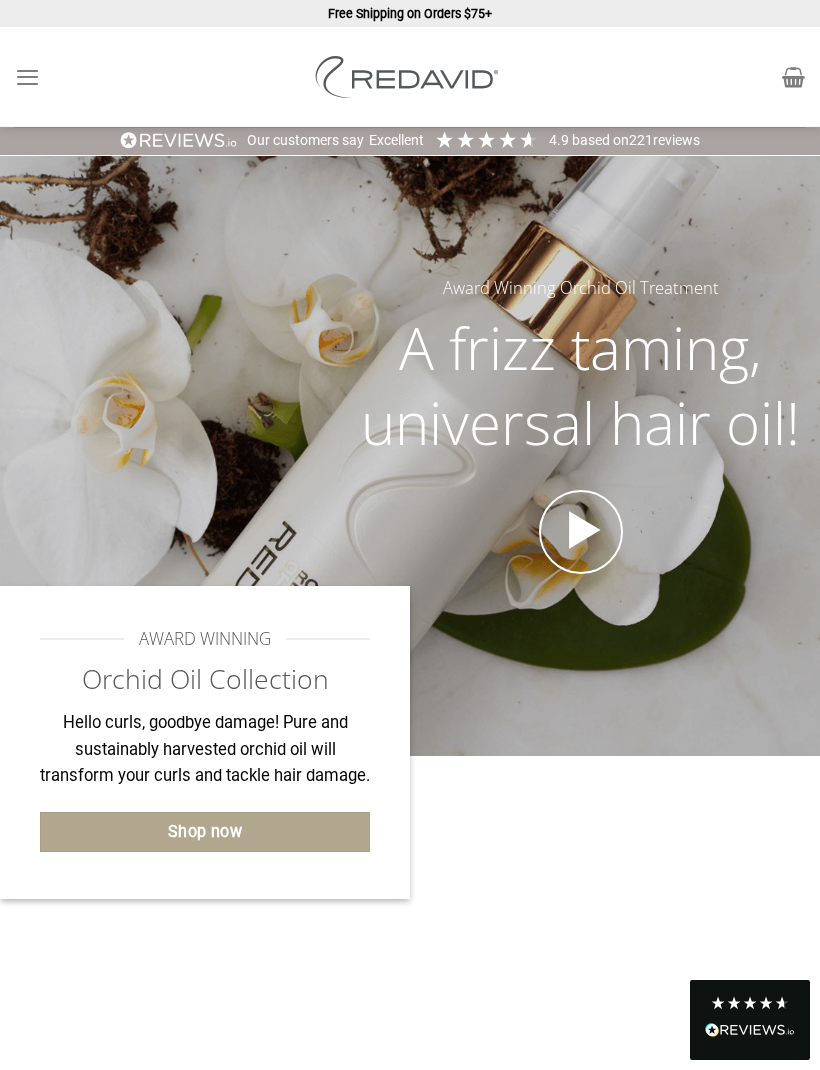 click at bounding box center [27, 77] 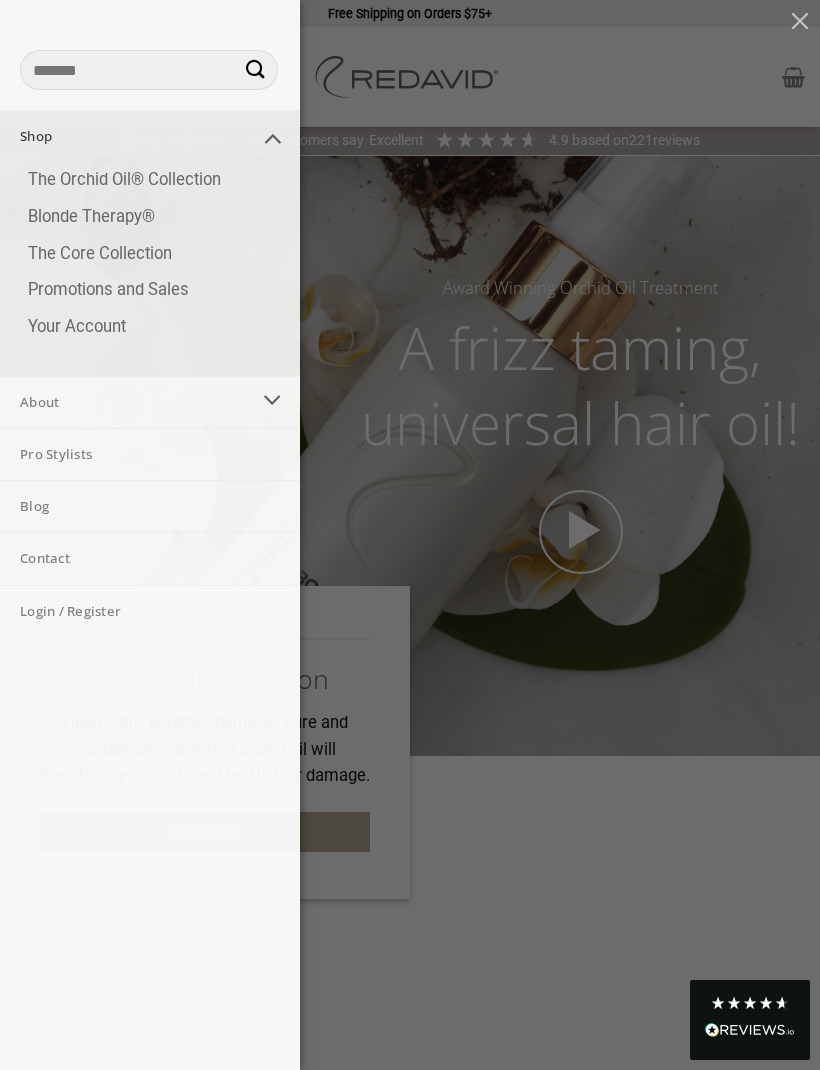 click at bounding box center (272, 138) 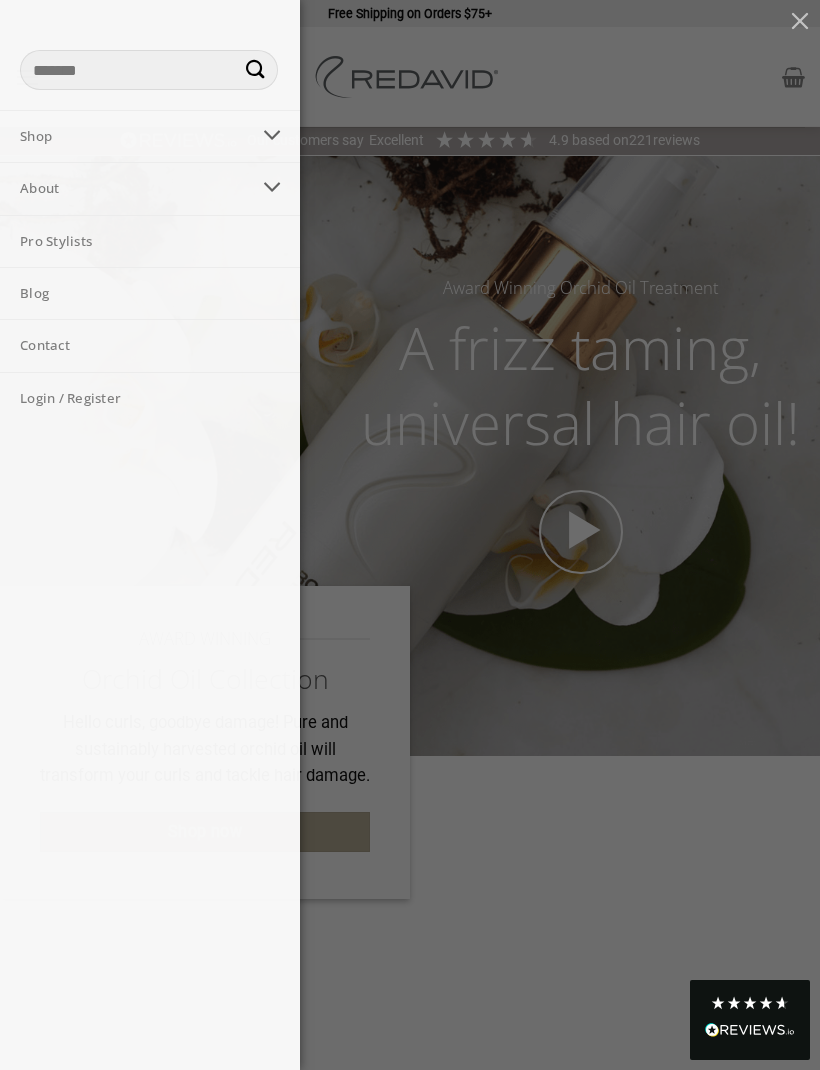 click on "Shop" at bounding box center [125, 136] 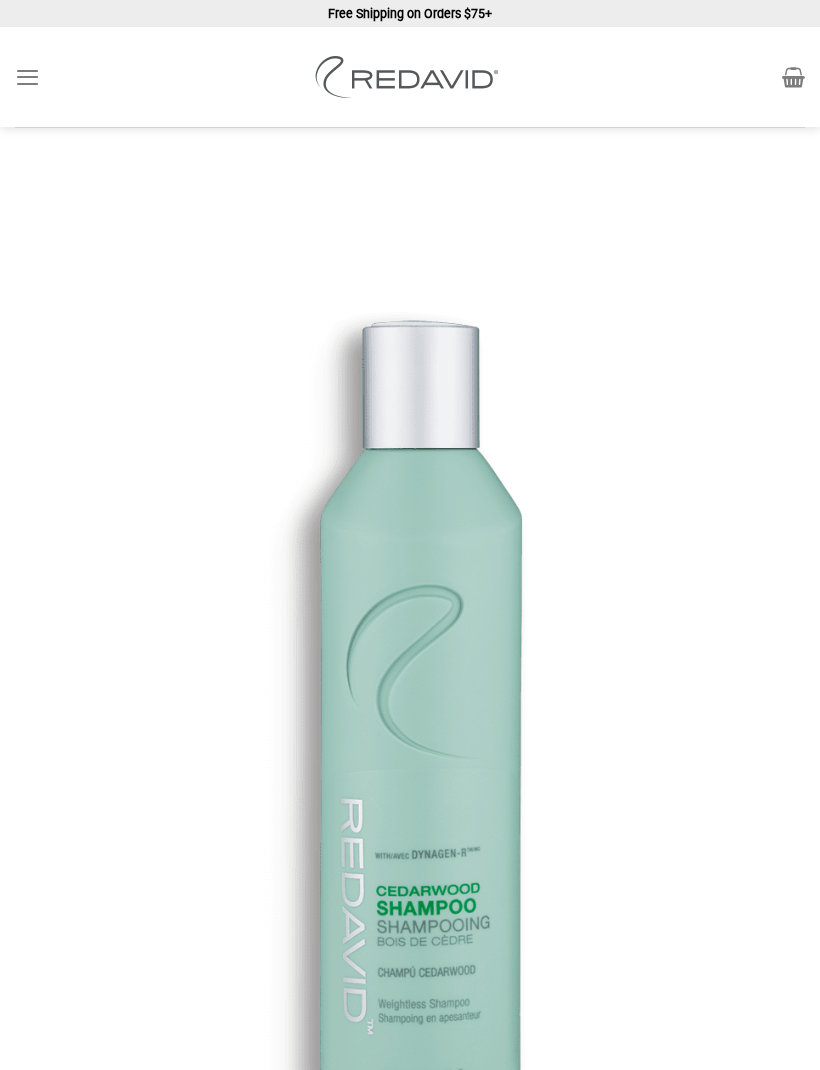 scroll, scrollTop: 266, scrollLeft: 0, axis: vertical 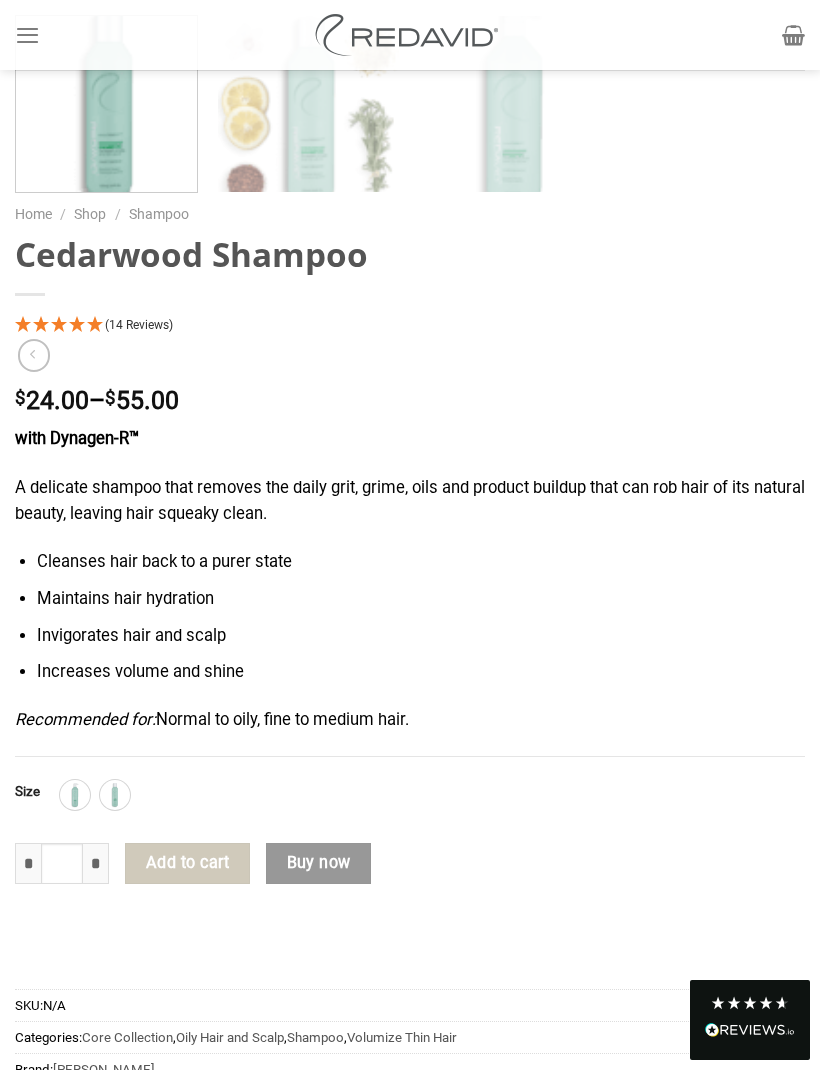 click 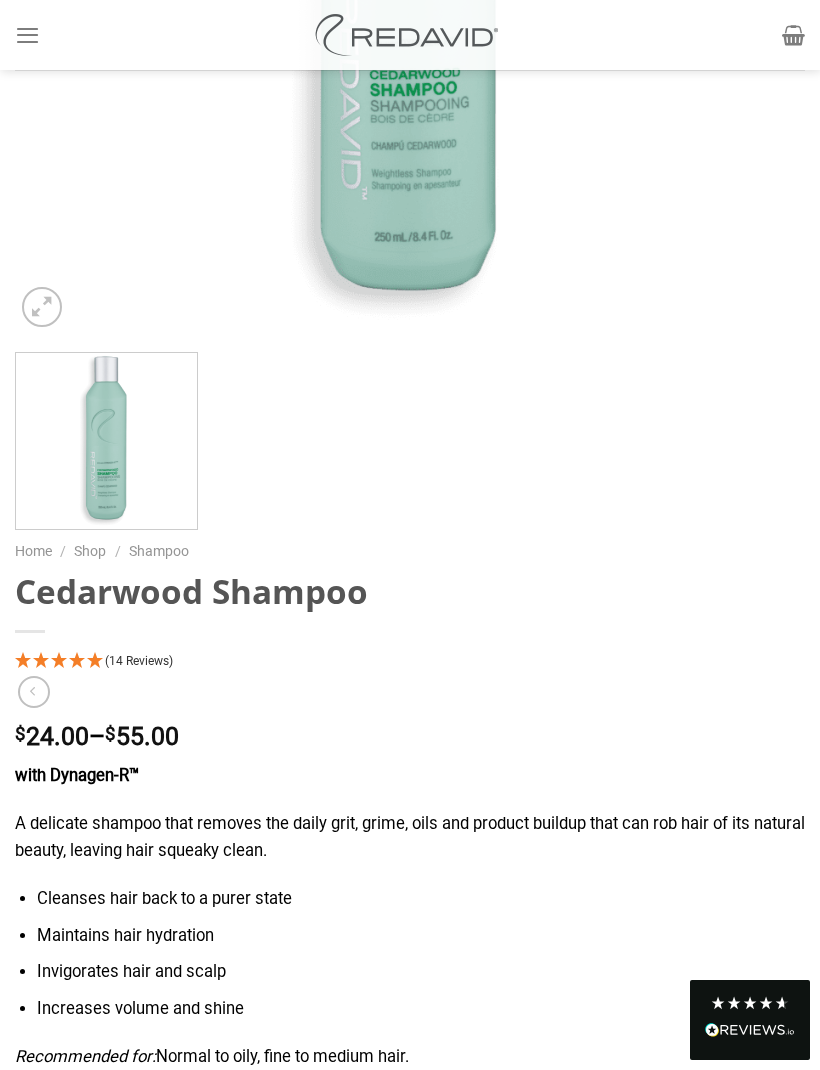 scroll, scrollTop: 652, scrollLeft: 0, axis: vertical 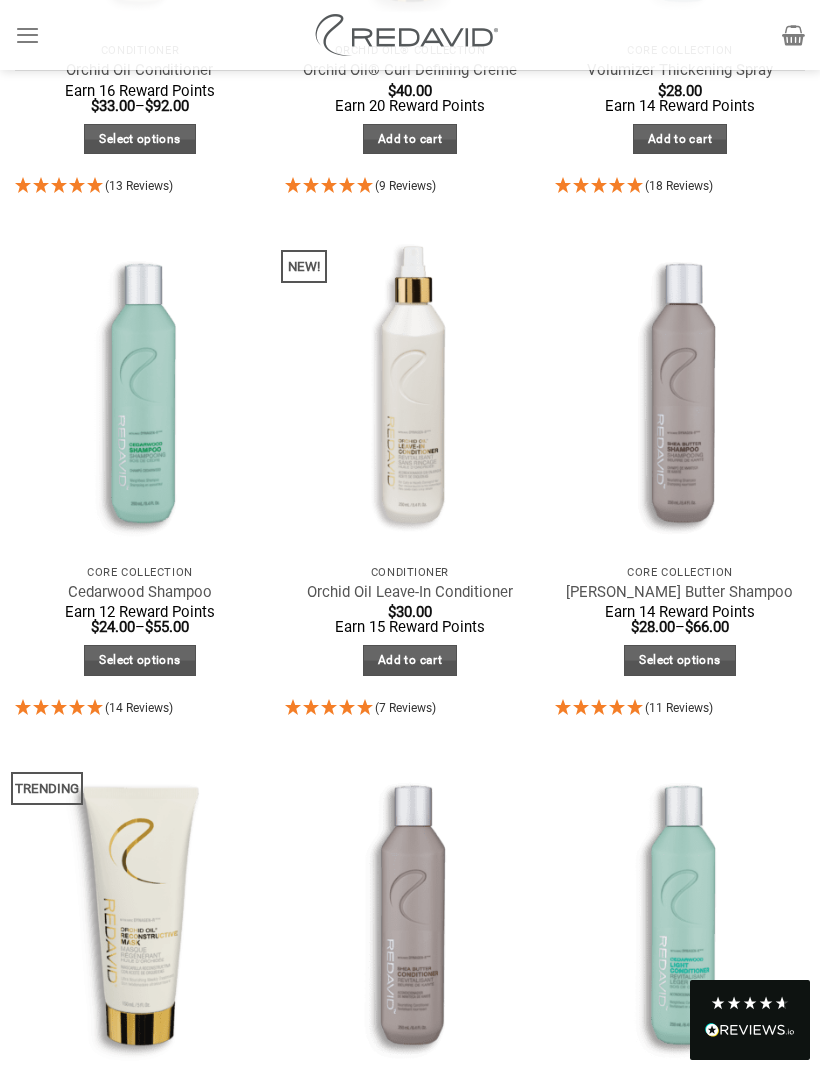 click at bounding box center [139, 387] 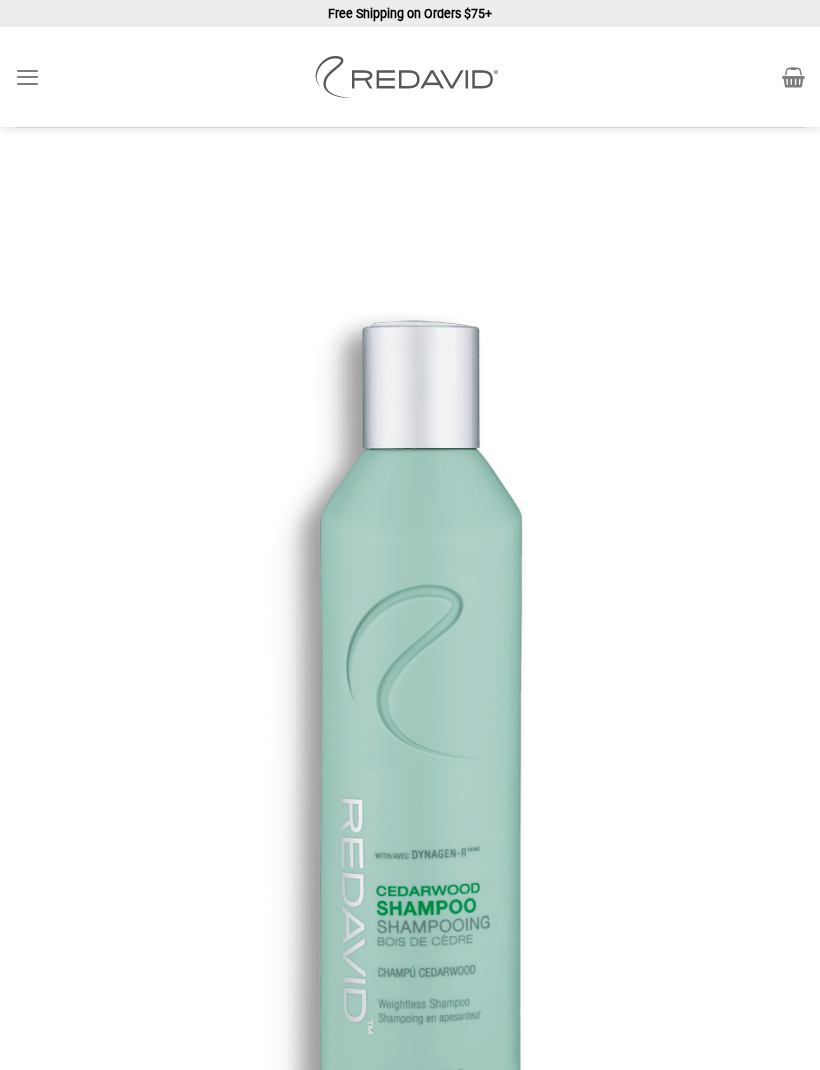 scroll, scrollTop: 443, scrollLeft: 0, axis: vertical 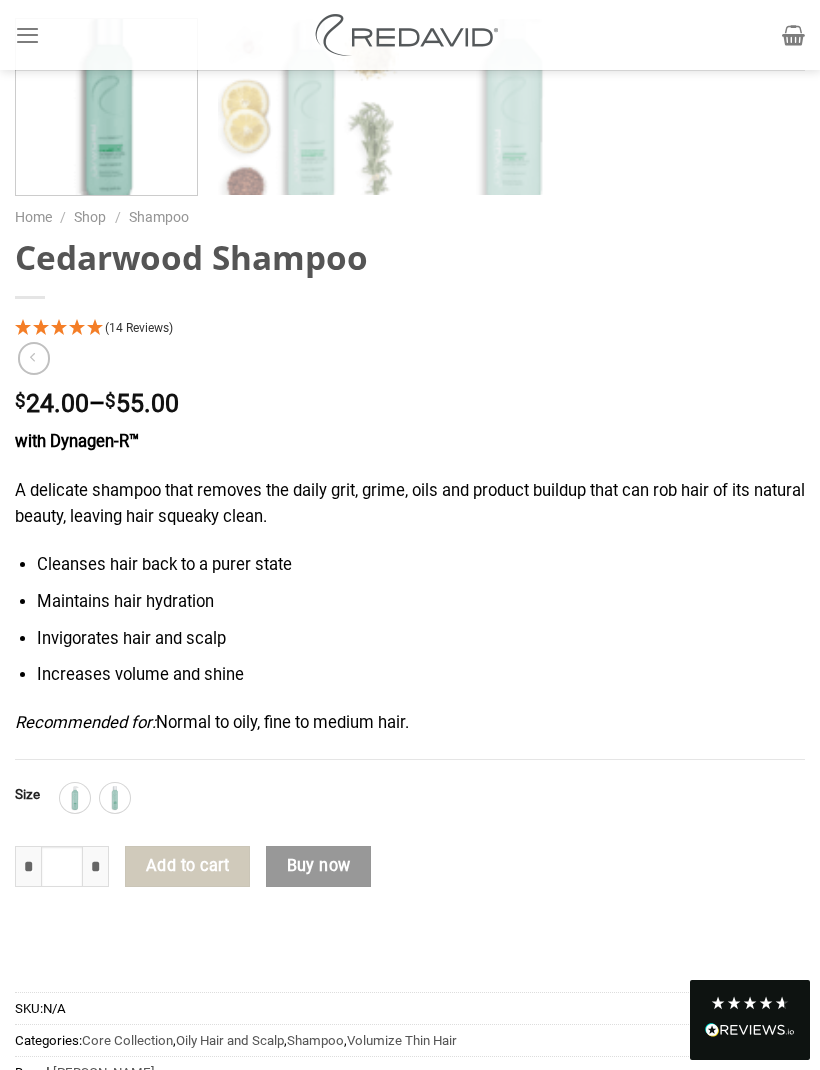 click 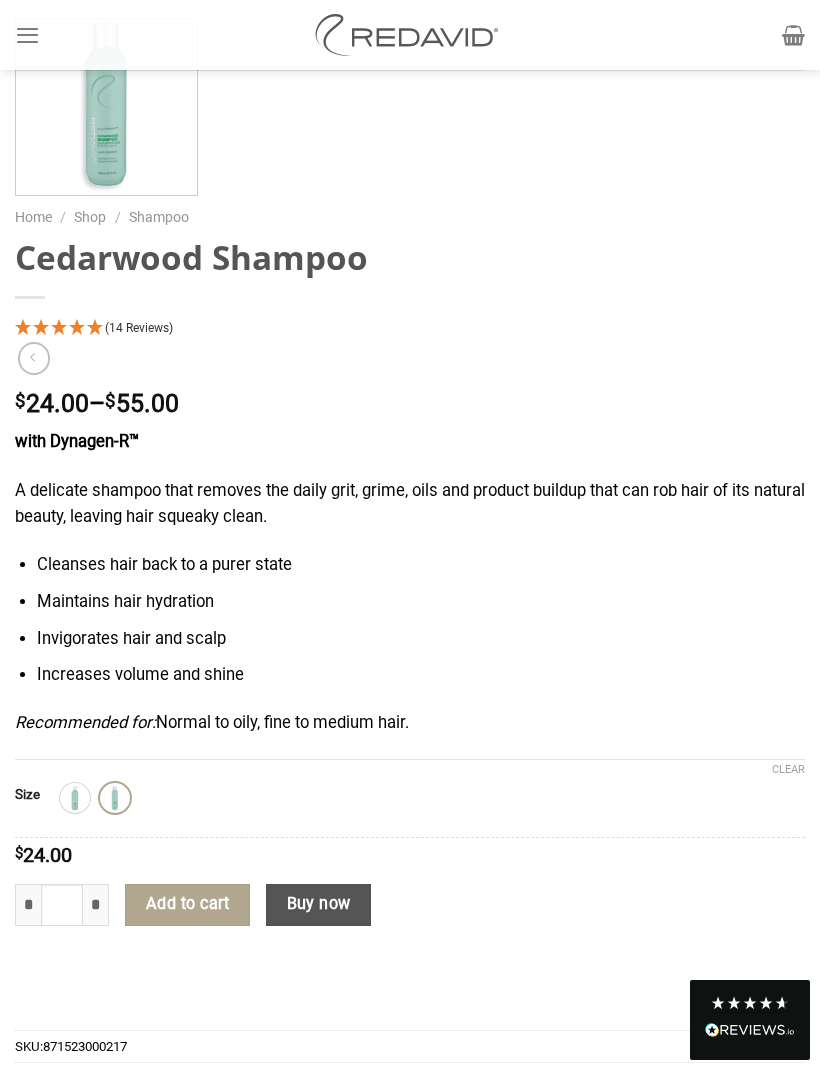 click on "1L 250ml" 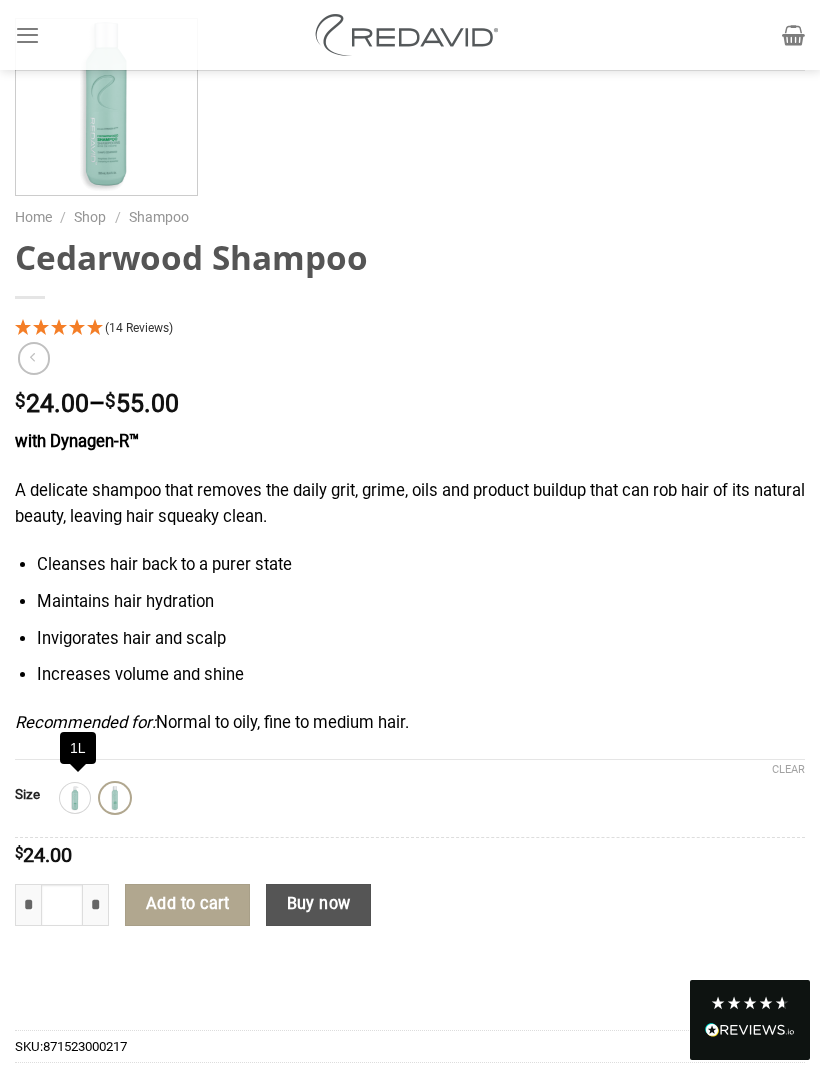 click 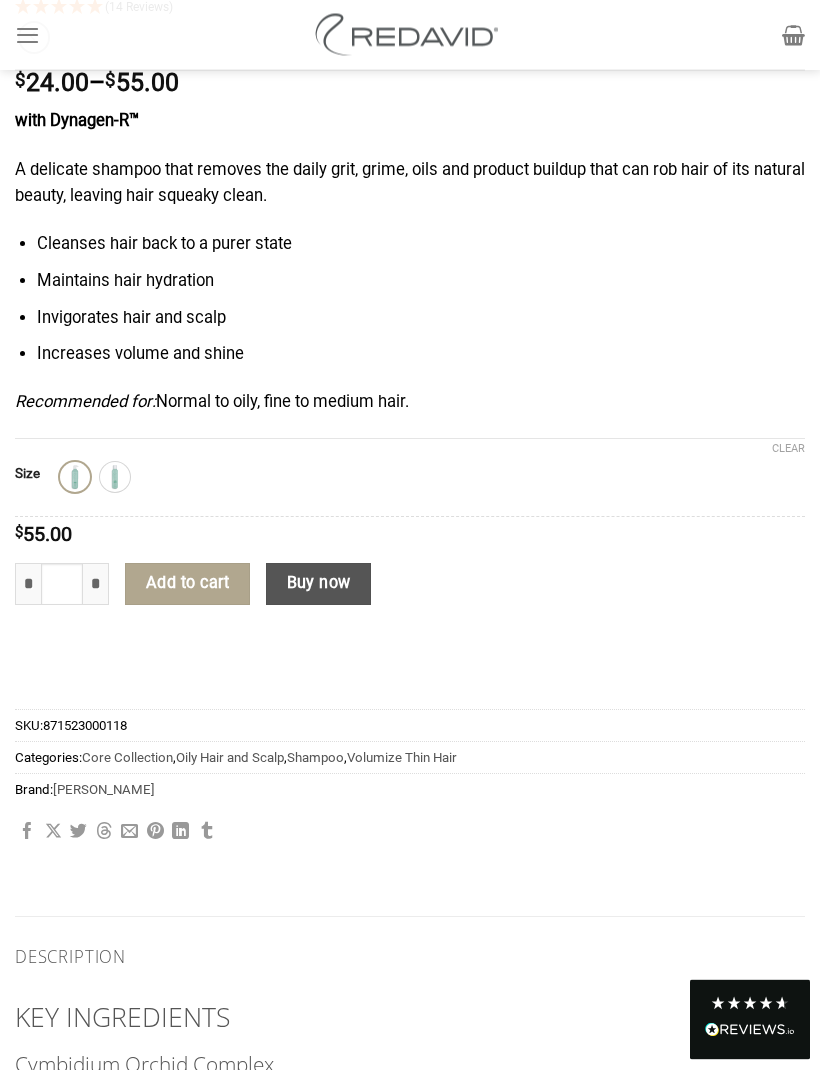 scroll, scrollTop: 1564, scrollLeft: 0, axis: vertical 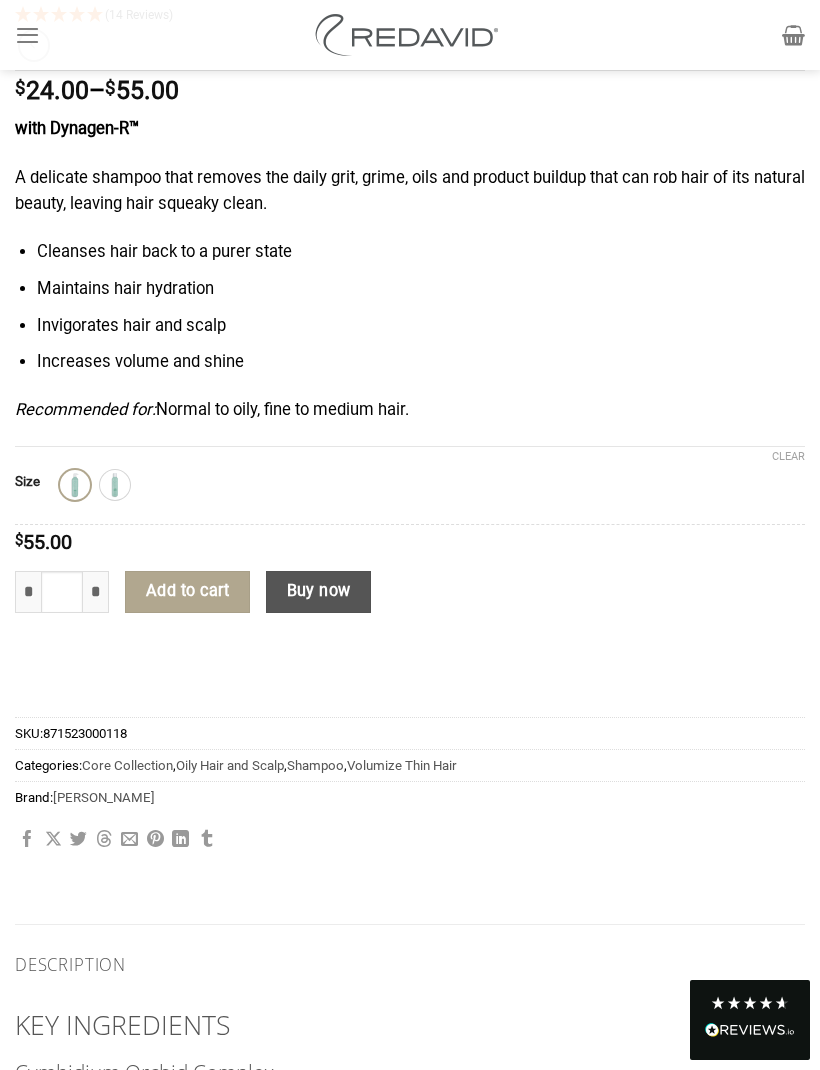 click 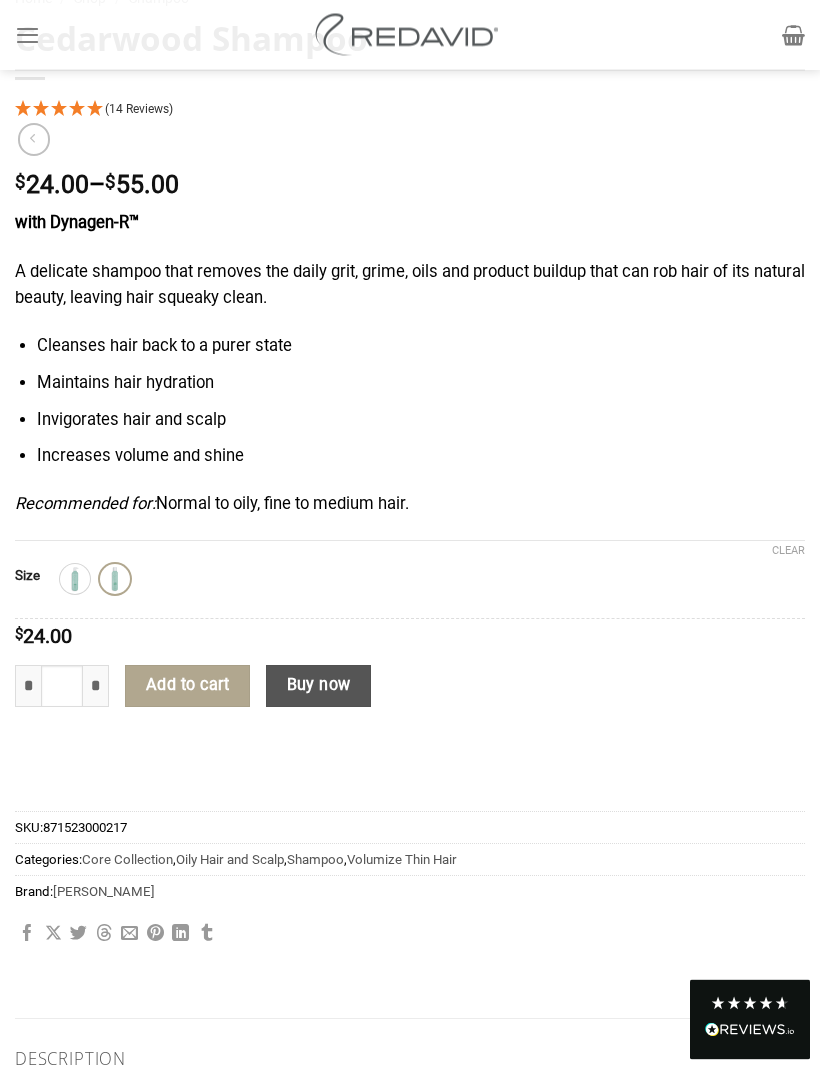 scroll, scrollTop: 1472, scrollLeft: 0, axis: vertical 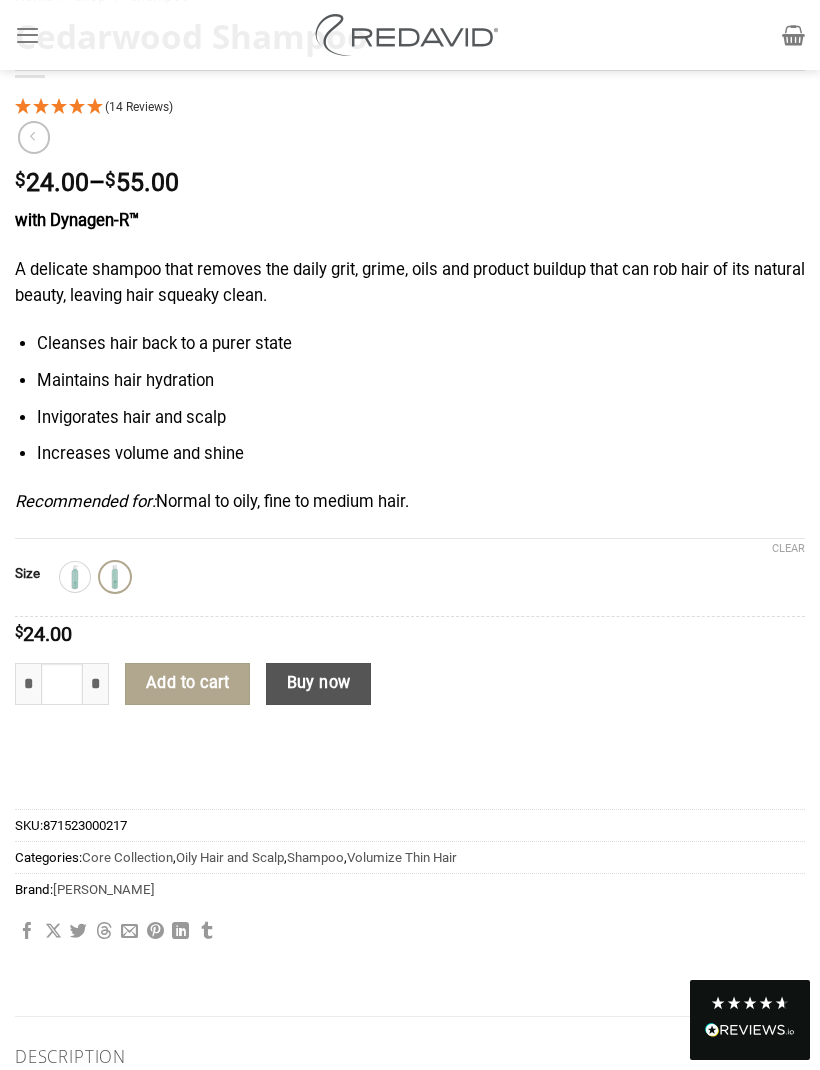 click on "Add to cart" 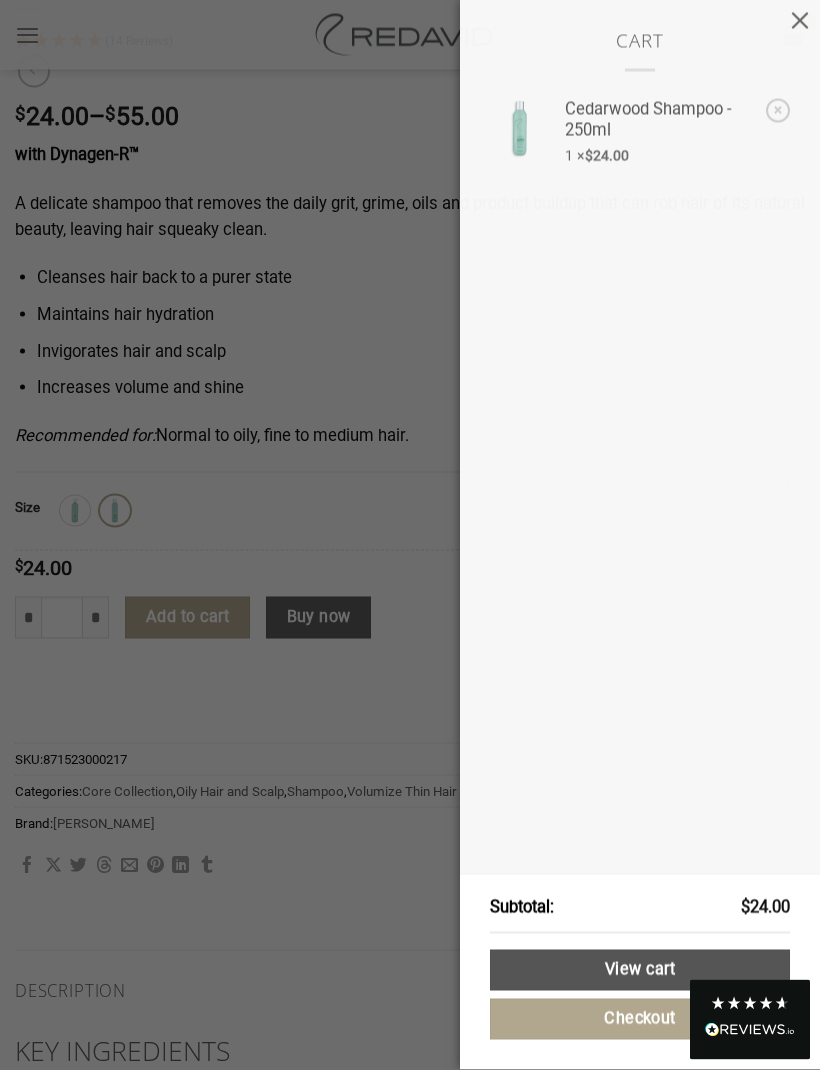scroll, scrollTop: 1539, scrollLeft: 0, axis: vertical 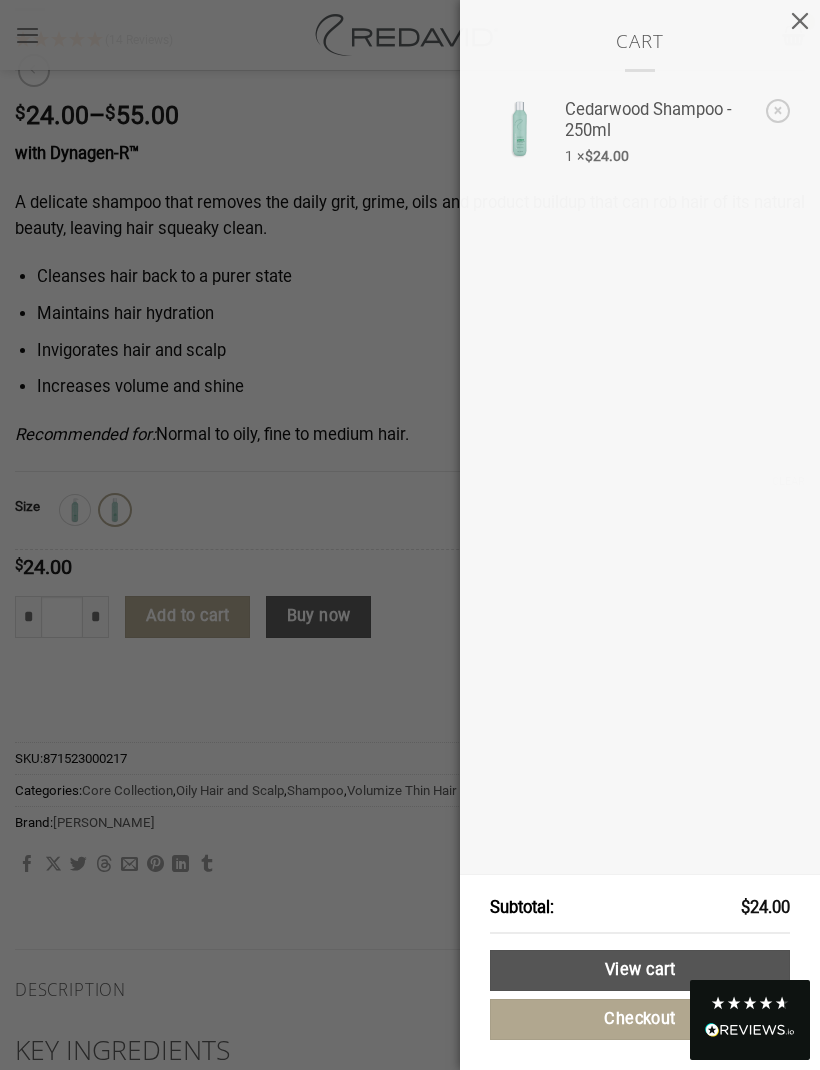 click on "View cart" at bounding box center (640, 970) 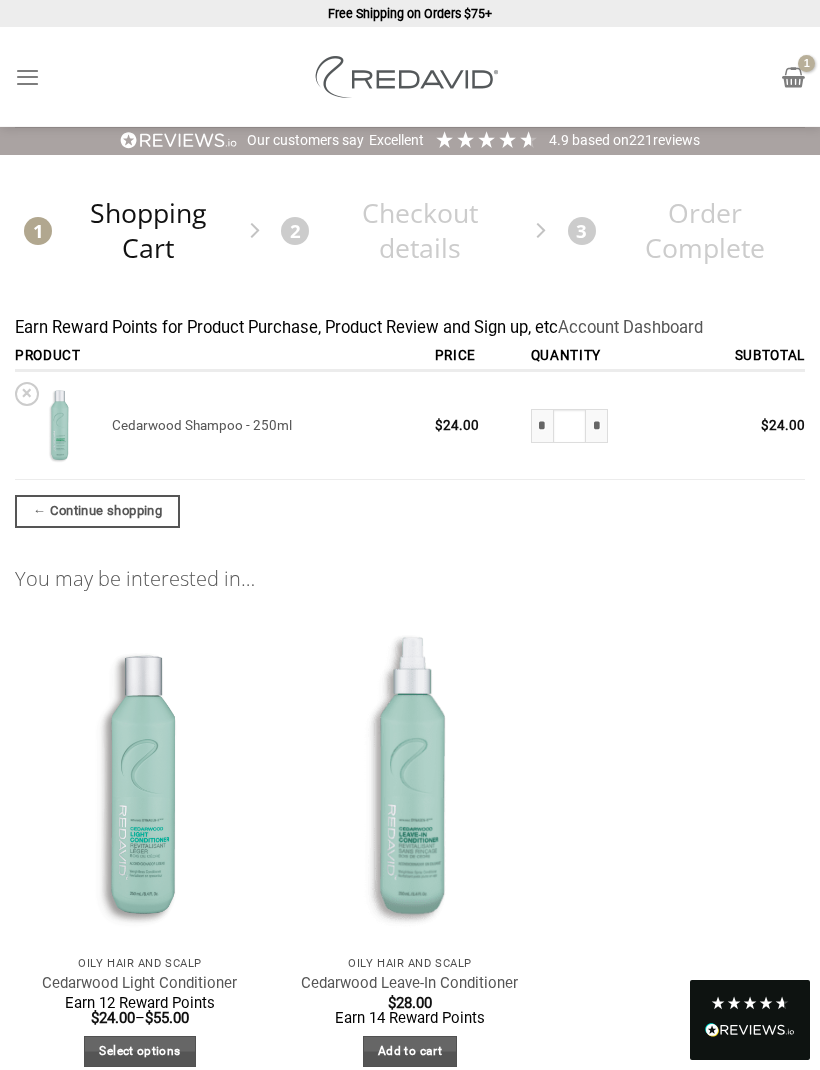 scroll, scrollTop: 0, scrollLeft: 0, axis: both 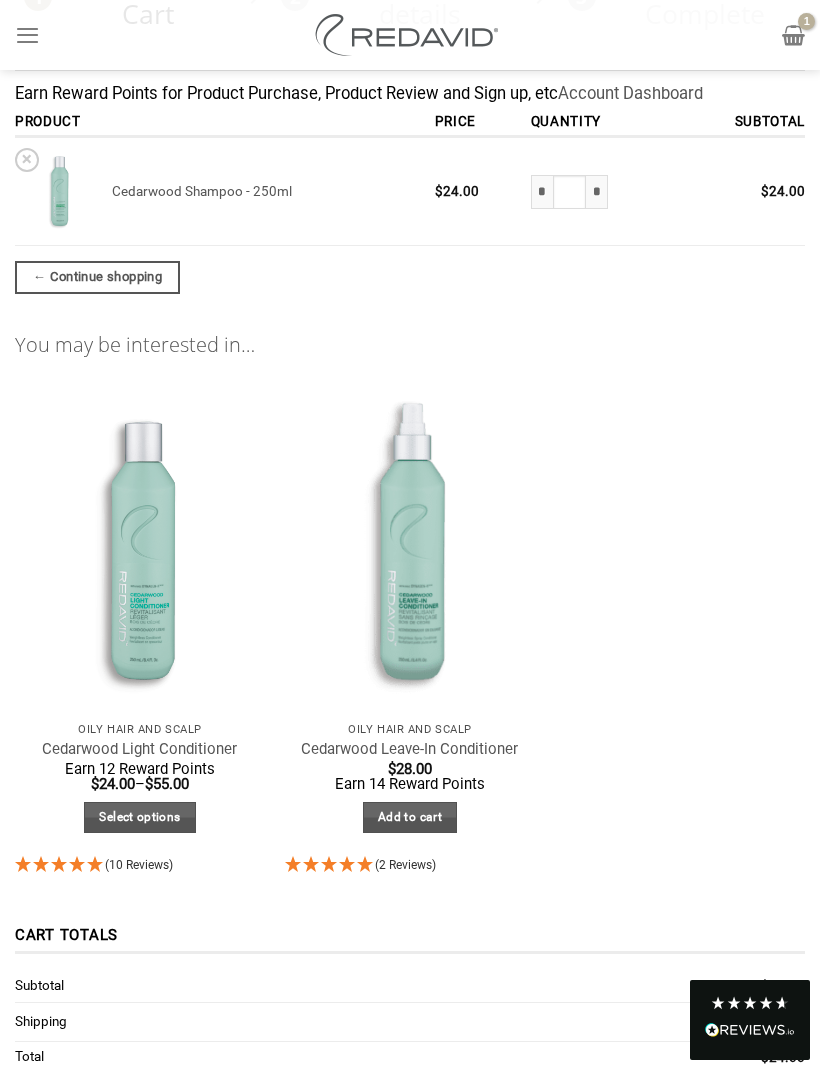 click on "← Continue shopping" at bounding box center (97, 277) 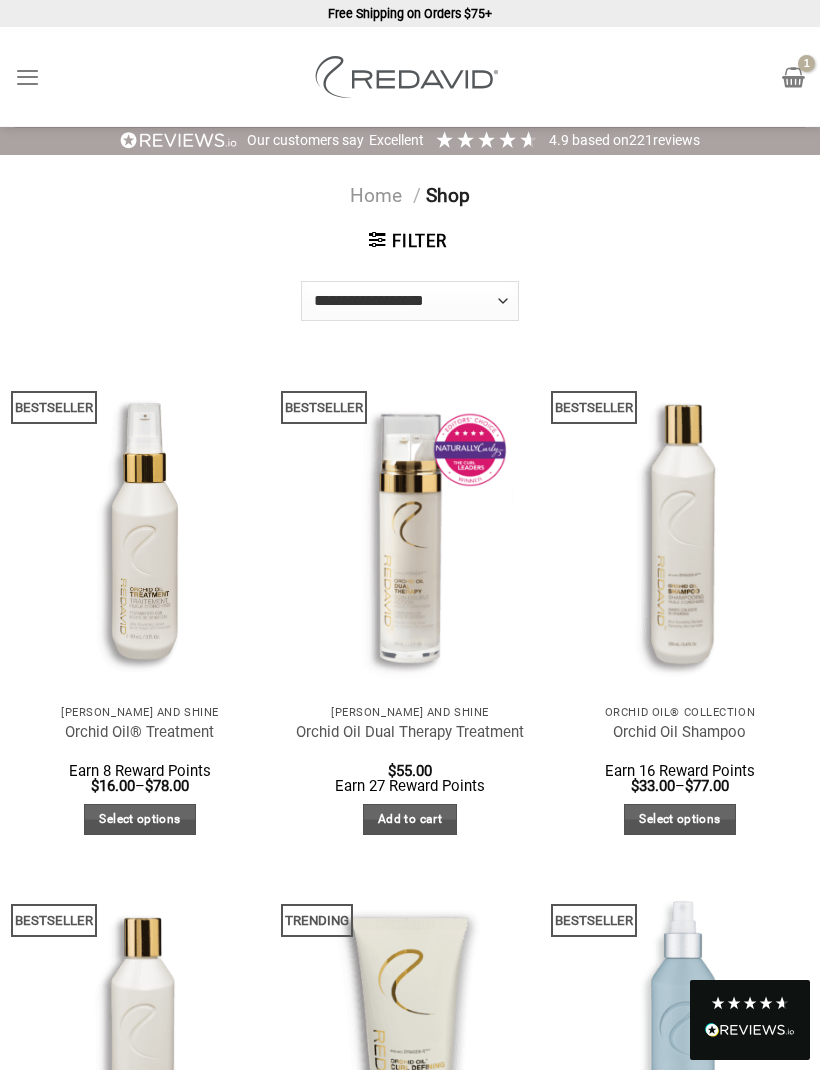 scroll, scrollTop: 0, scrollLeft: 0, axis: both 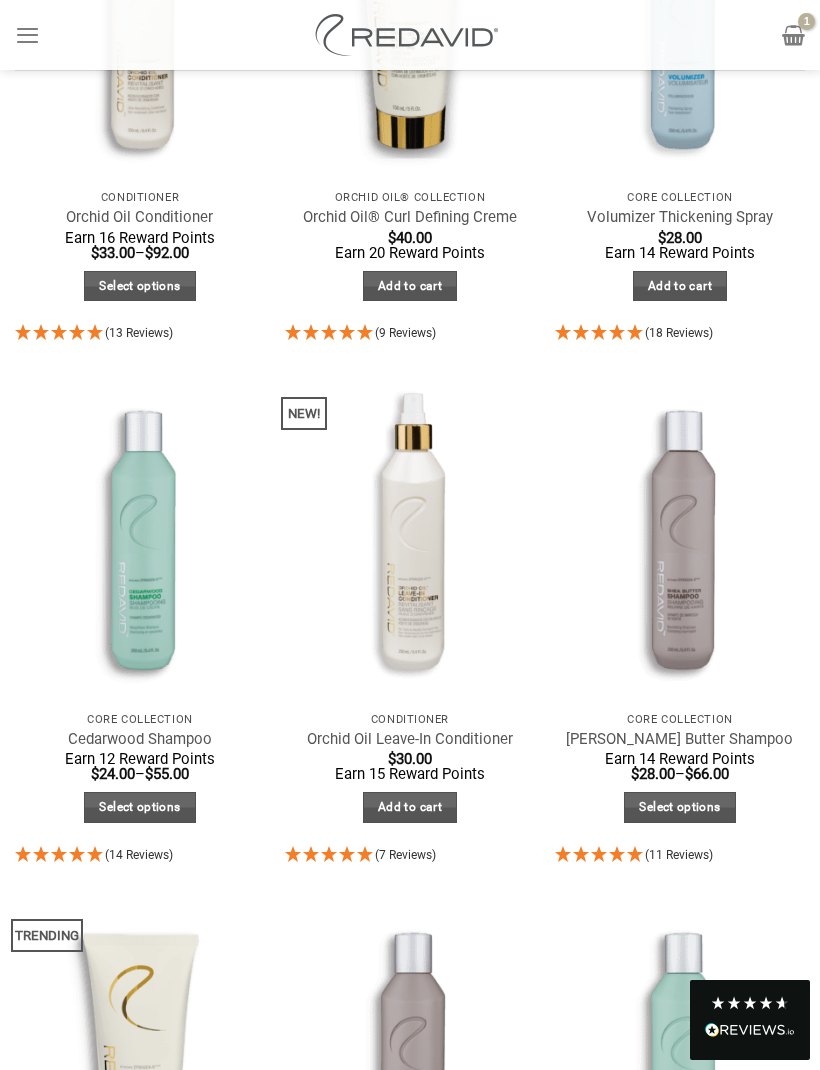 click at bounding box center (679, 534) 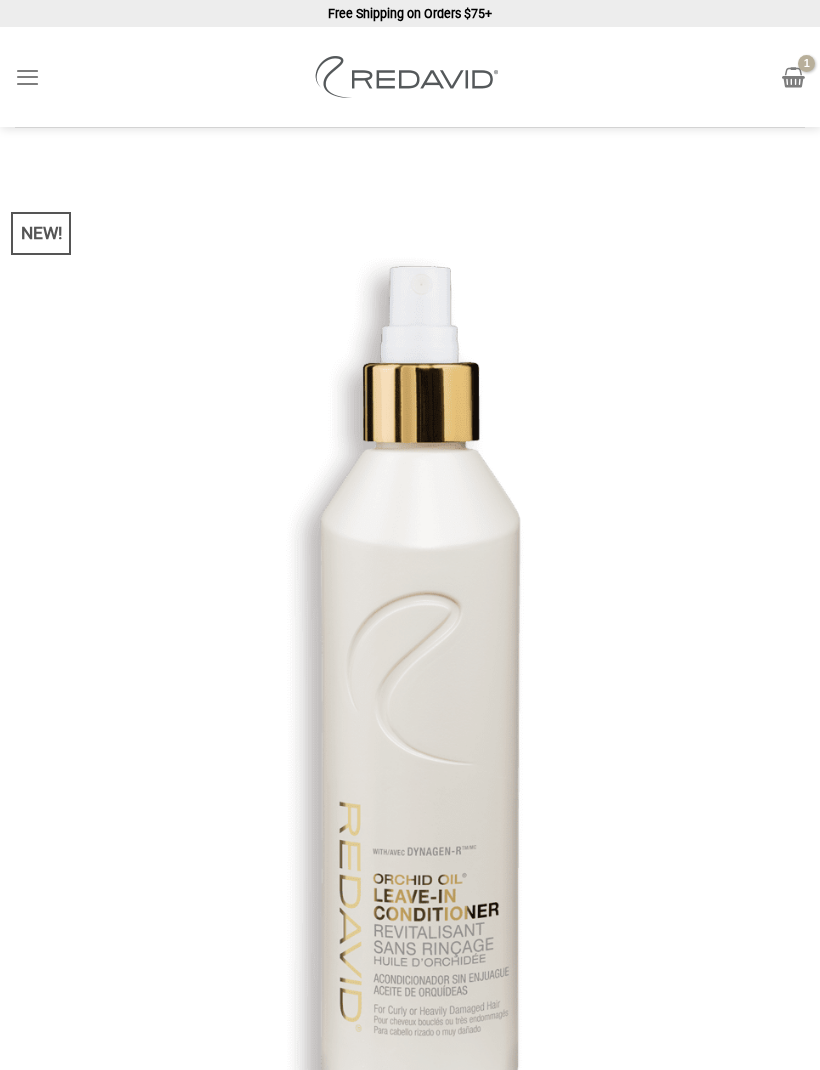 scroll, scrollTop: 0, scrollLeft: 0, axis: both 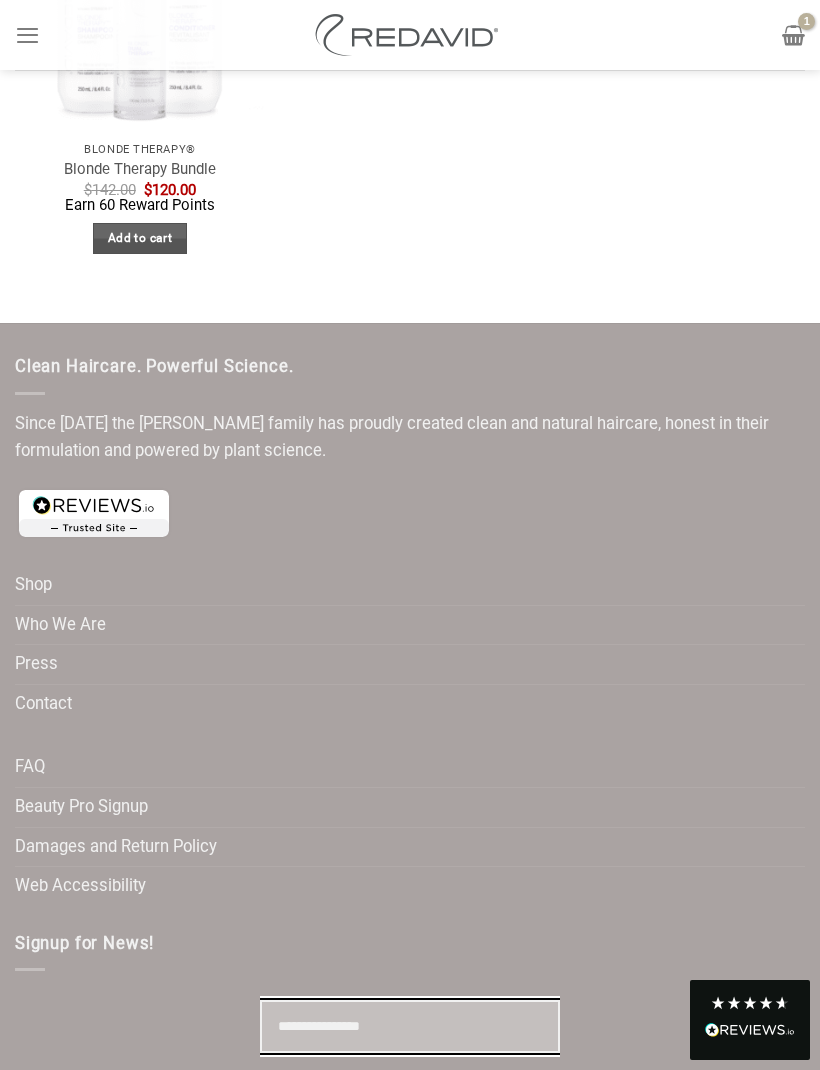 click at bounding box center (410, 1026) 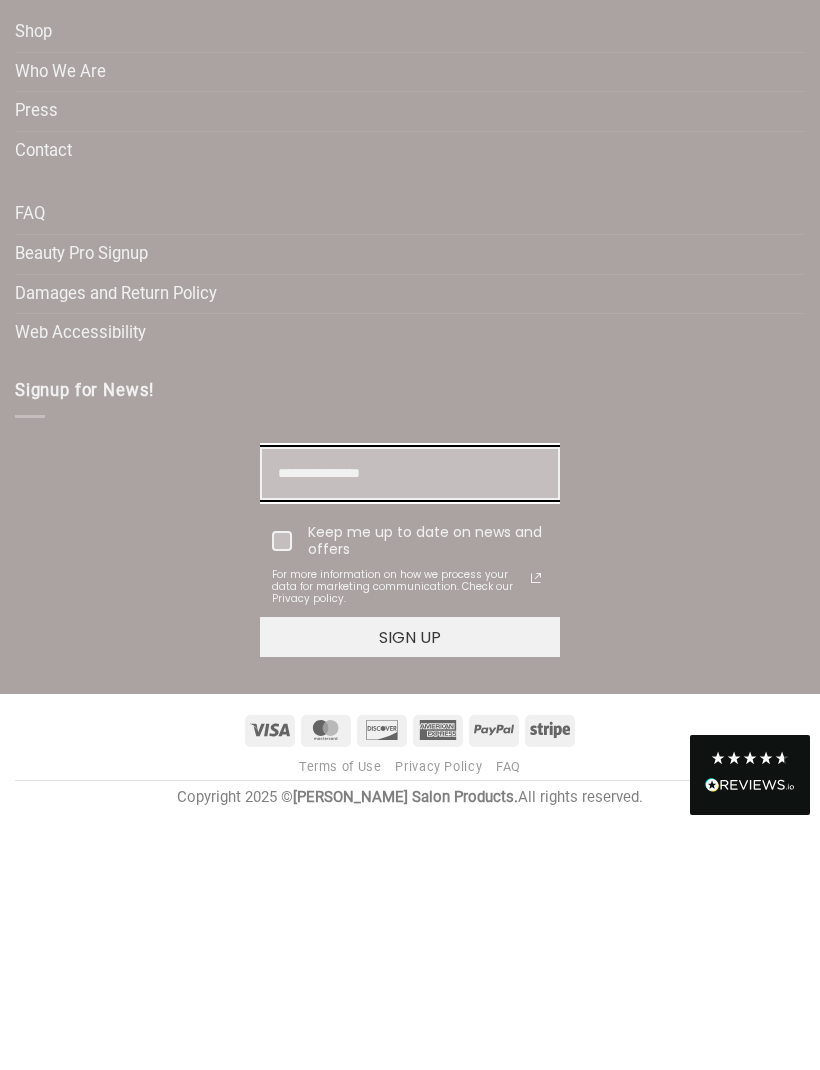 type on "*" 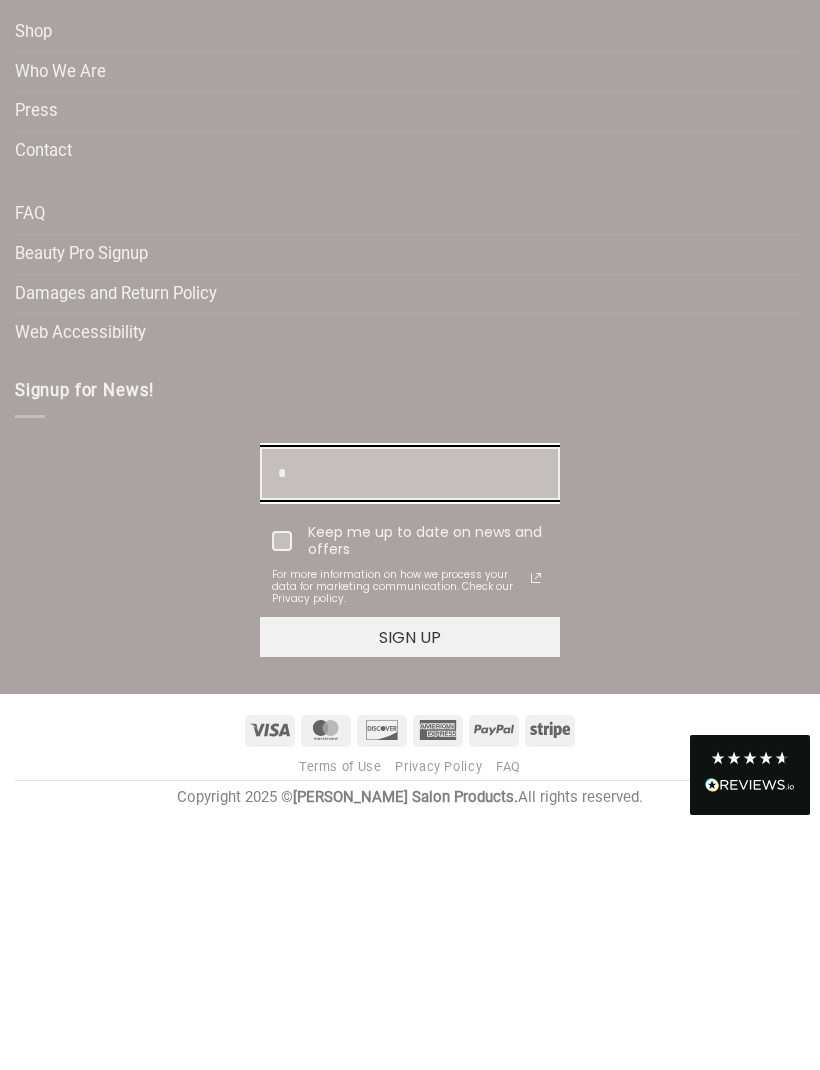 scroll, scrollTop: 4449, scrollLeft: 0, axis: vertical 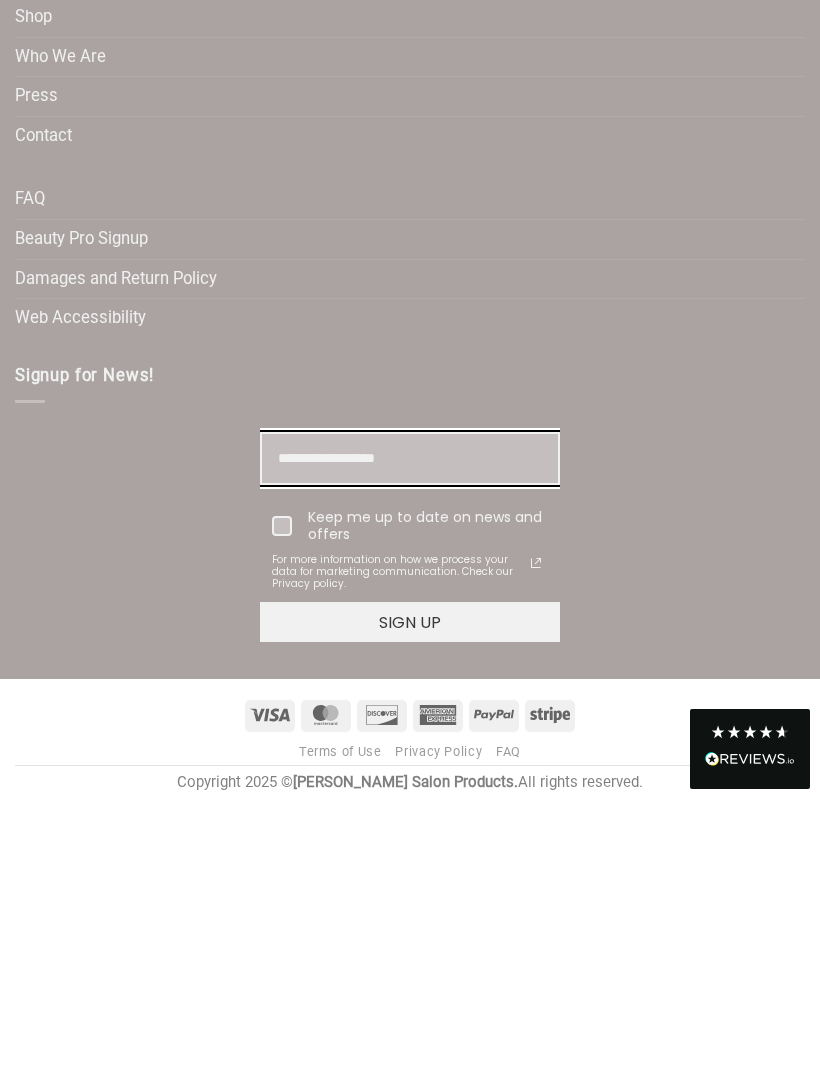 type on "**********" 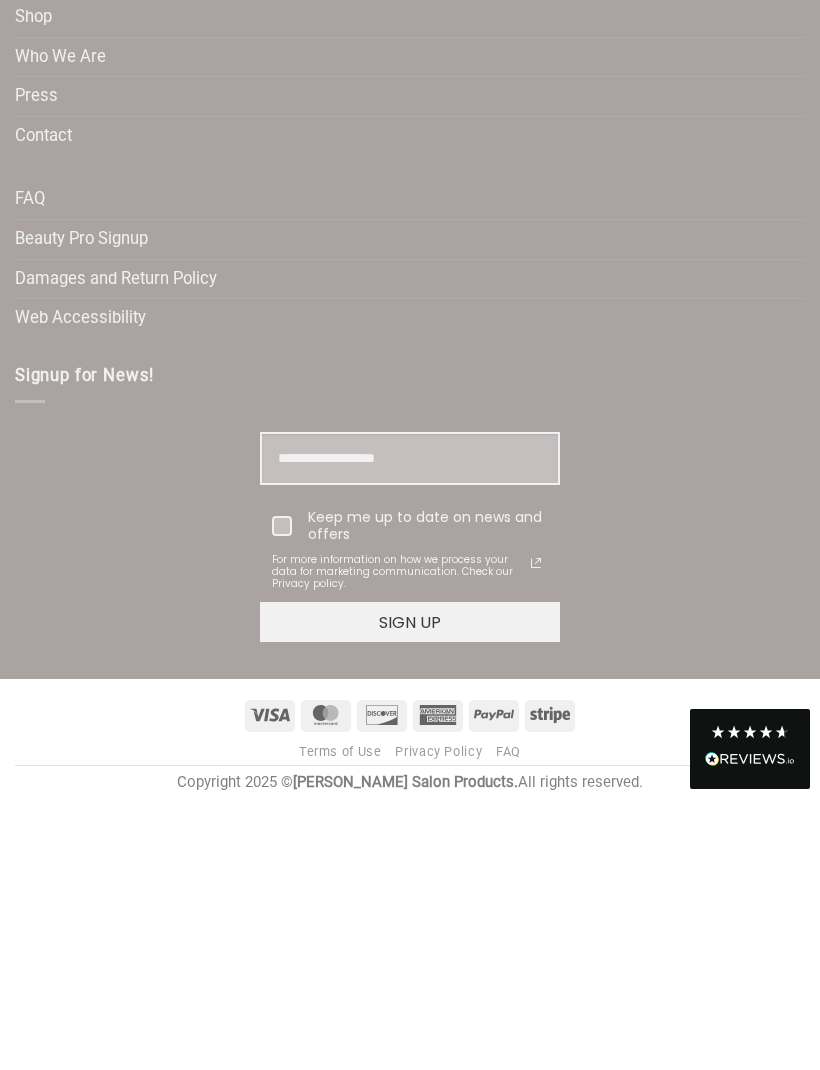 click on "Keep me up to date on news and offers" at bounding box center [410, 797] 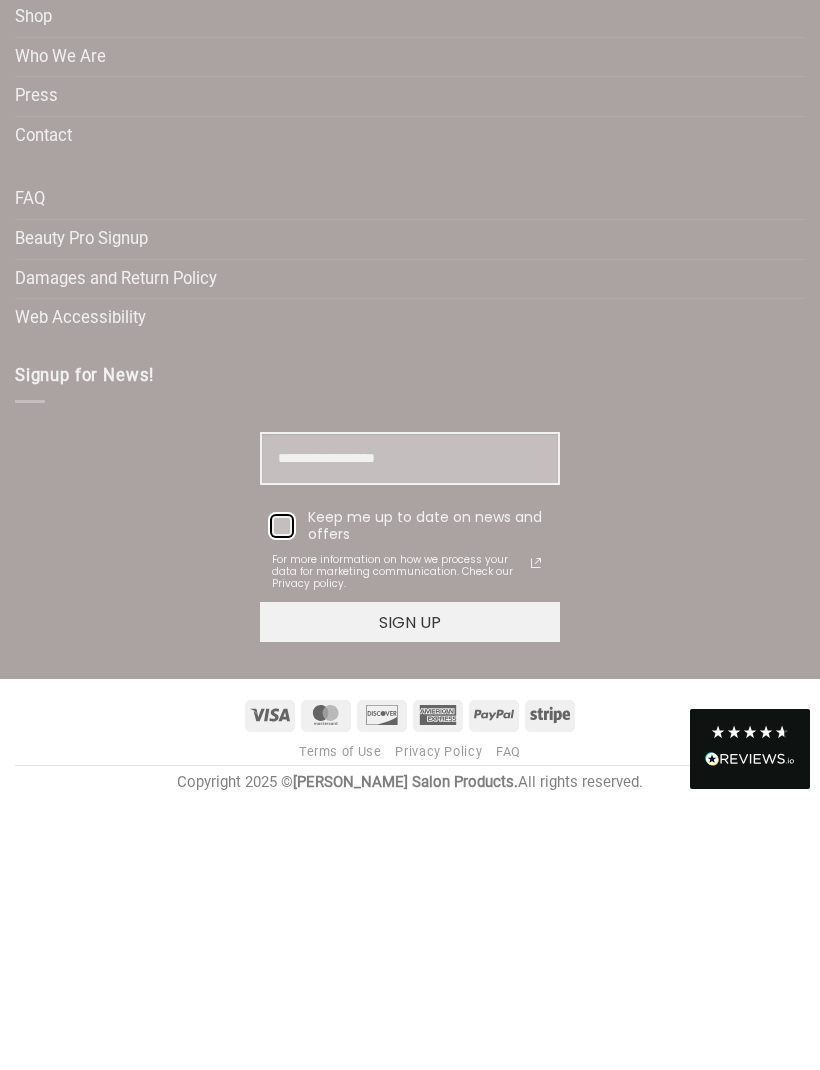 scroll, scrollTop: 4383, scrollLeft: 0, axis: vertical 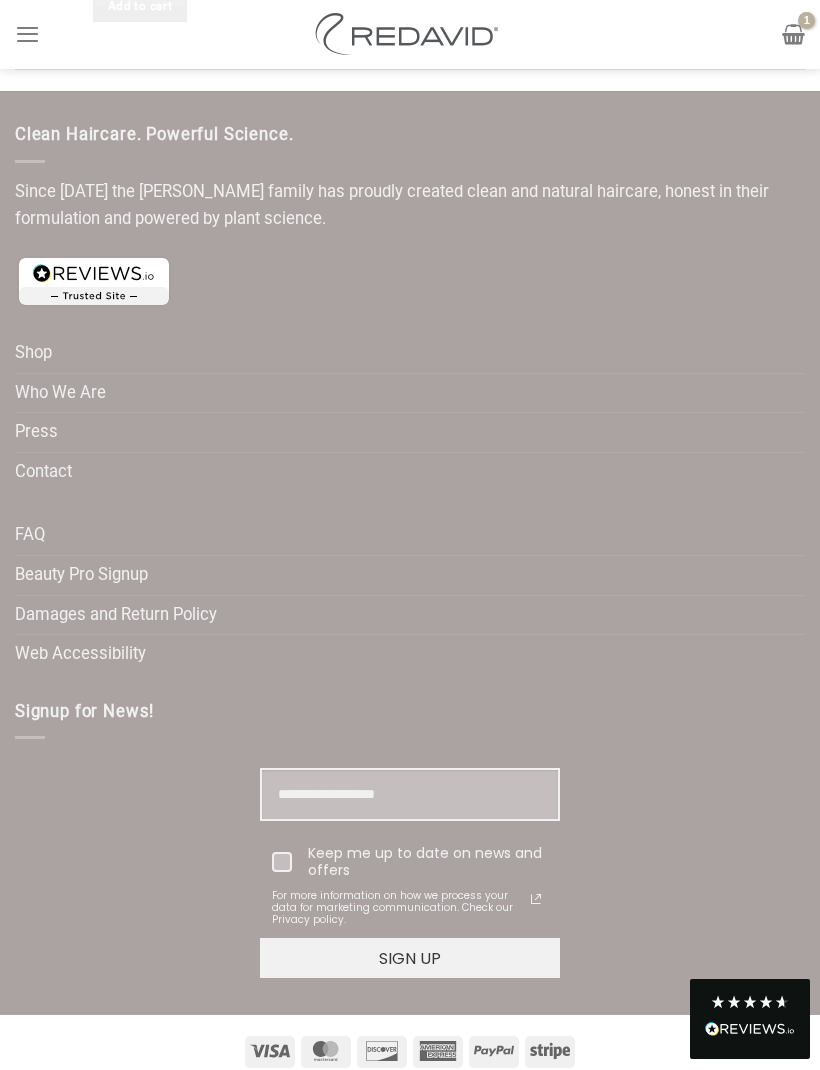 click on "SIGN UP" at bounding box center (410, 959) 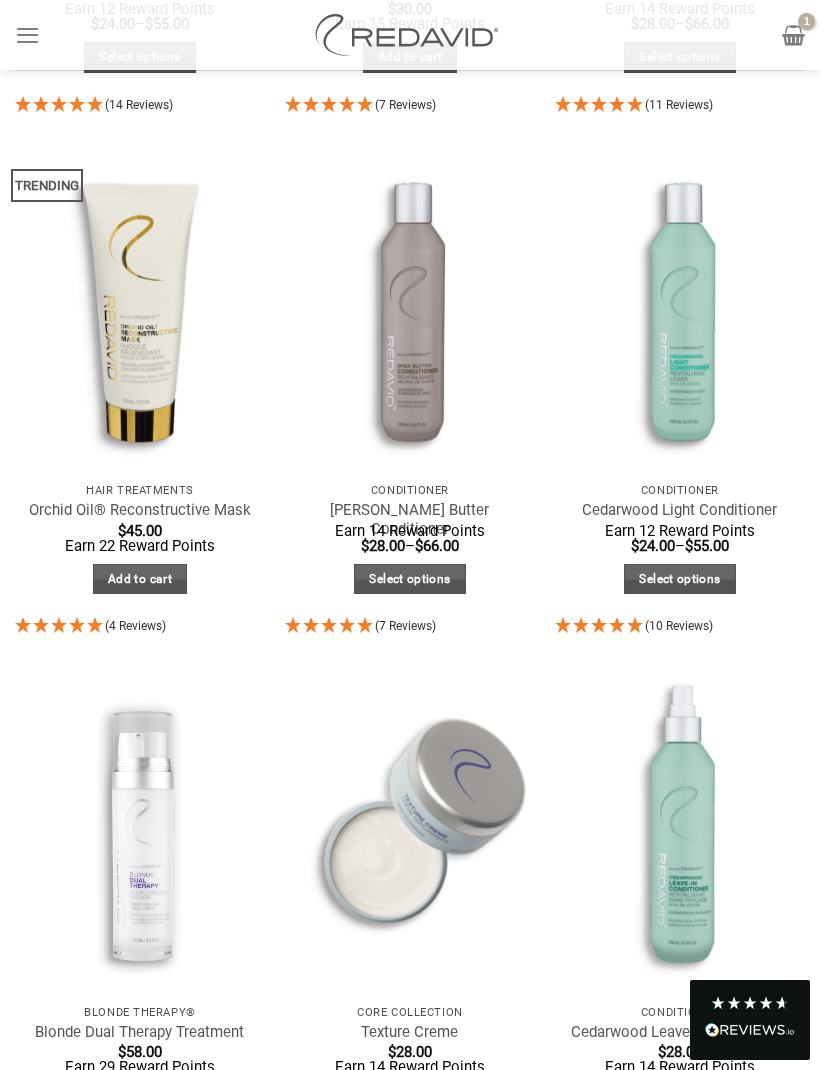 scroll, scrollTop: 1802, scrollLeft: 0, axis: vertical 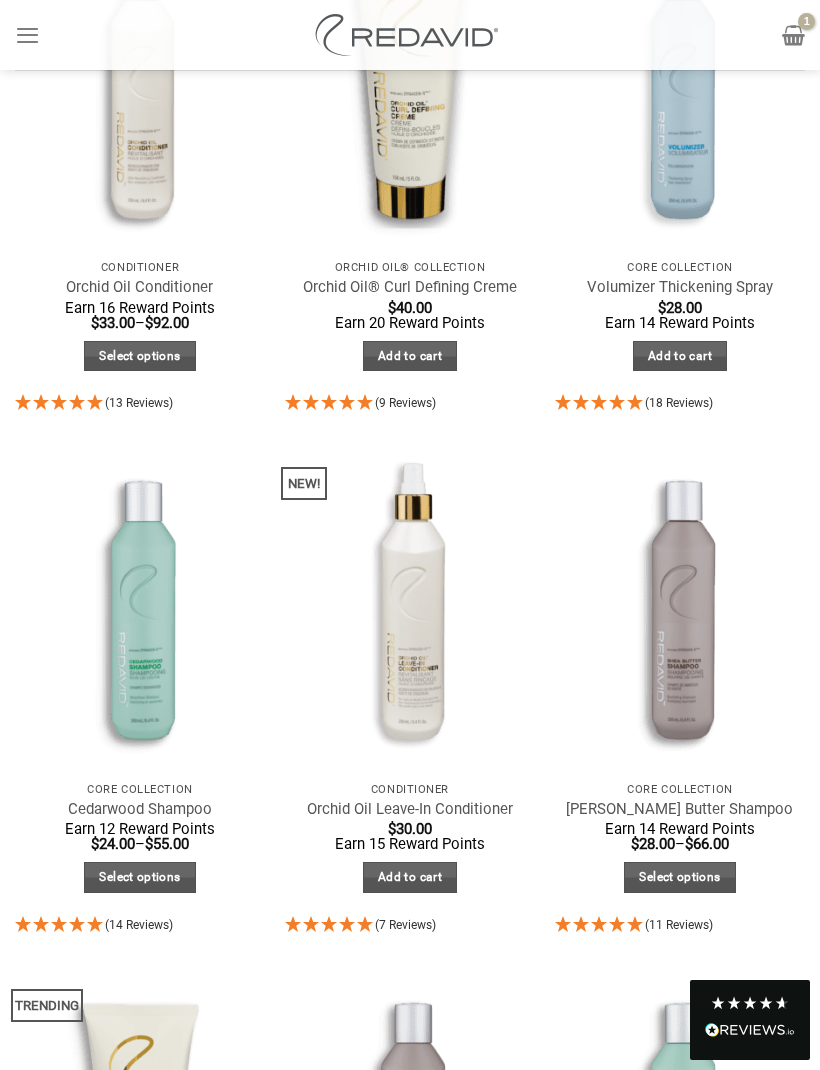 click at bounding box center [139, 604] 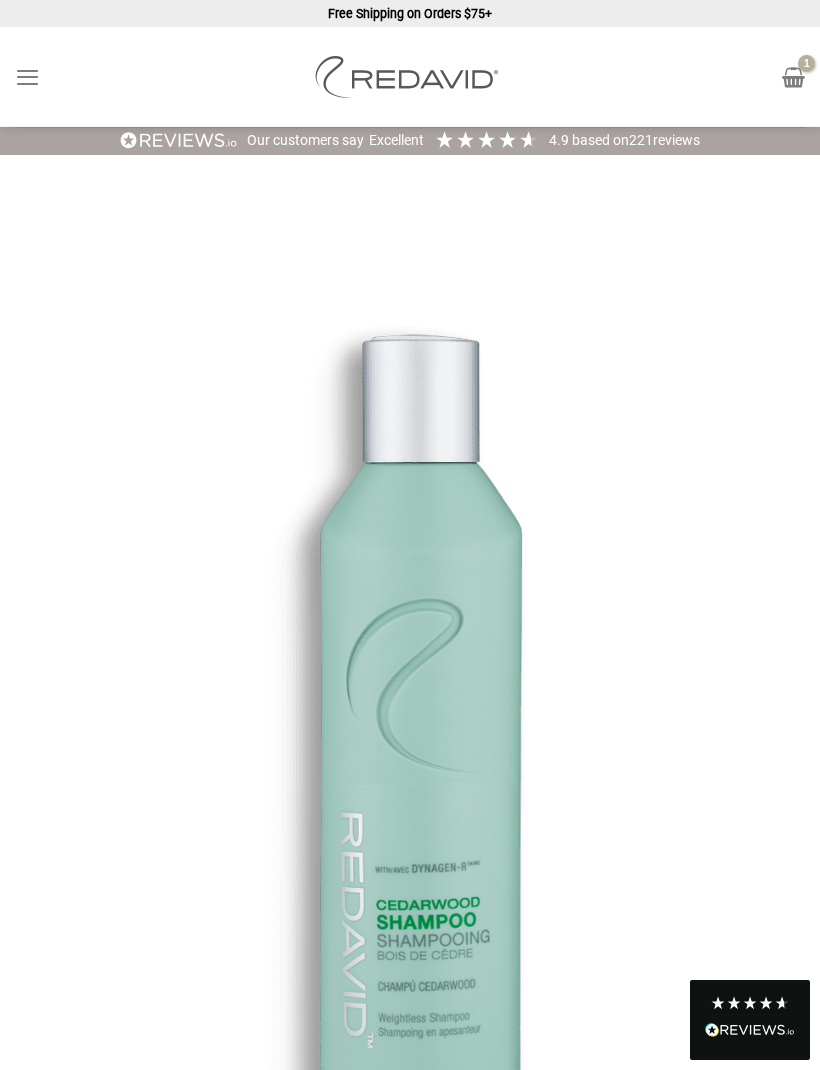 scroll, scrollTop: 0, scrollLeft: 0, axis: both 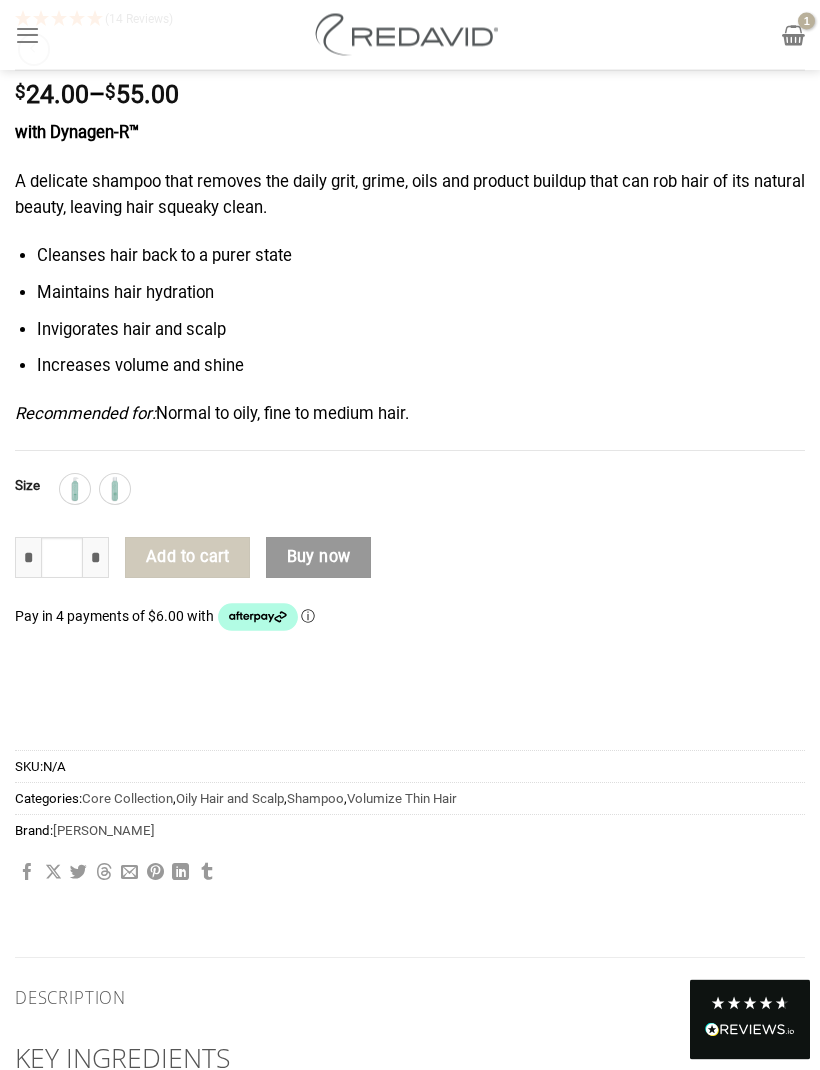 click on "Volumize Thin Hair" at bounding box center [402, 799] 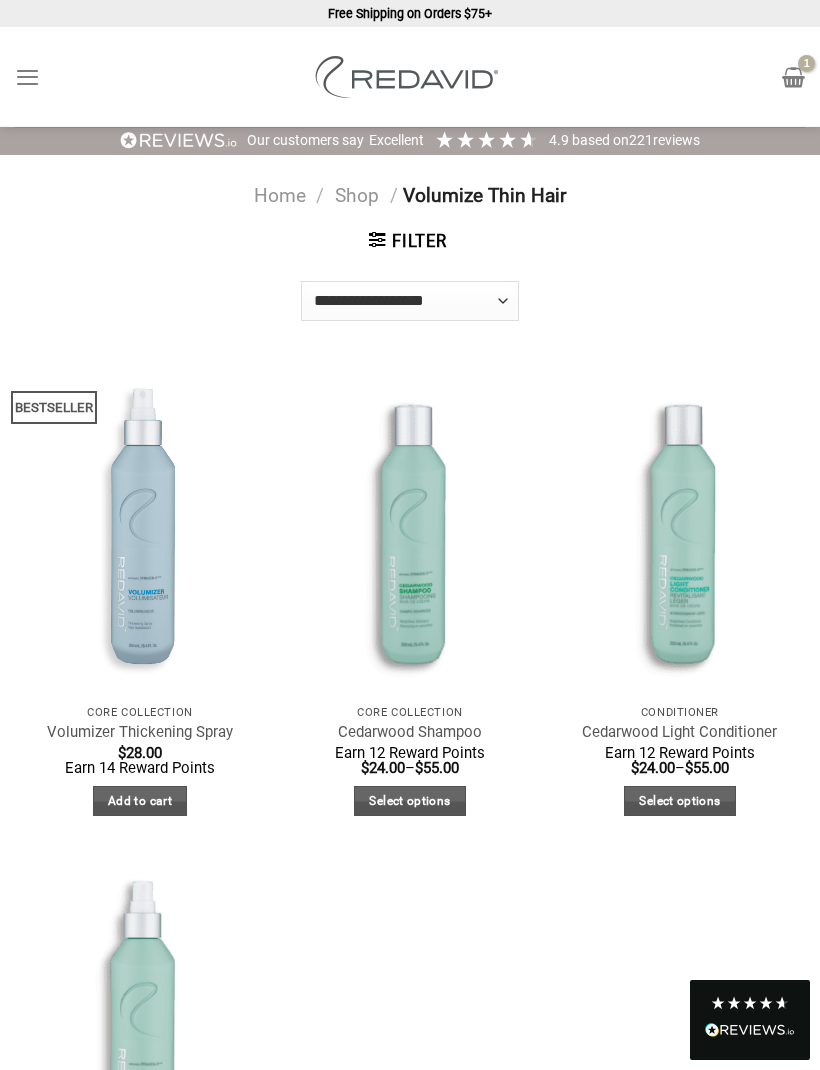 scroll, scrollTop: 0, scrollLeft: 0, axis: both 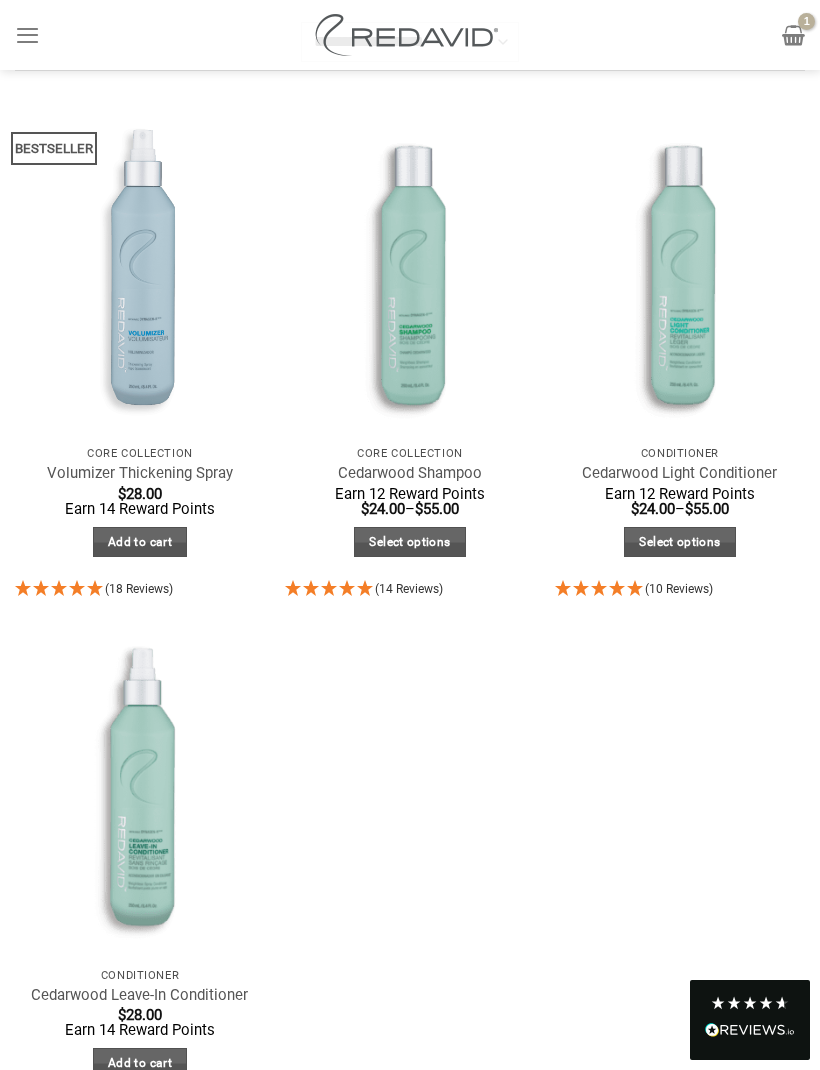 click at bounding box center (139, 268) 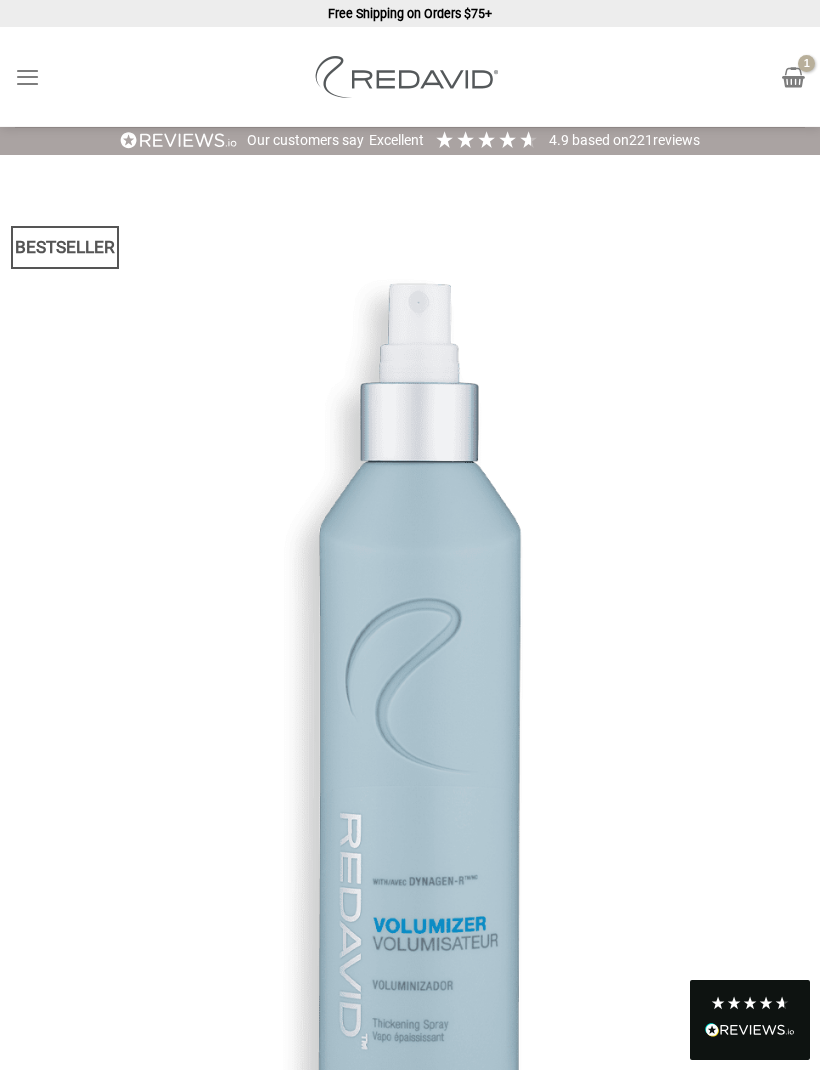 scroll, scrollTop: 0, scrollLeft: 0, axis: both 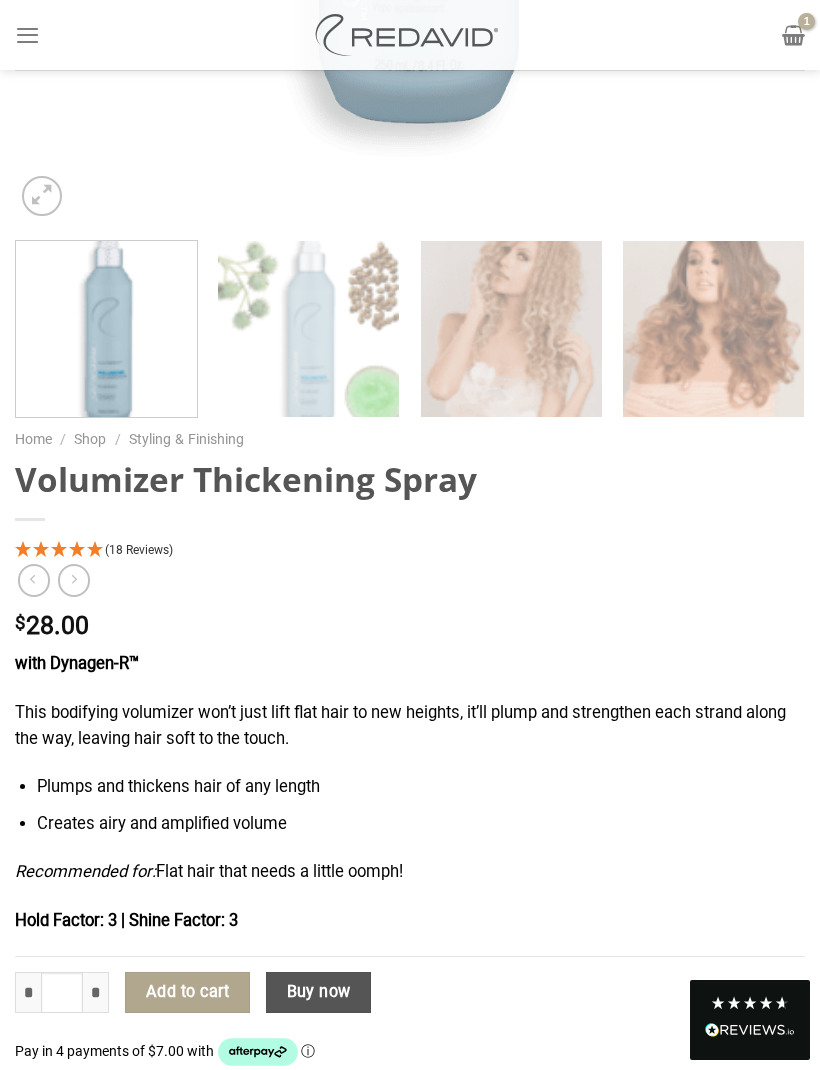 click on "Add to cart" at bounding box center (187, 993) 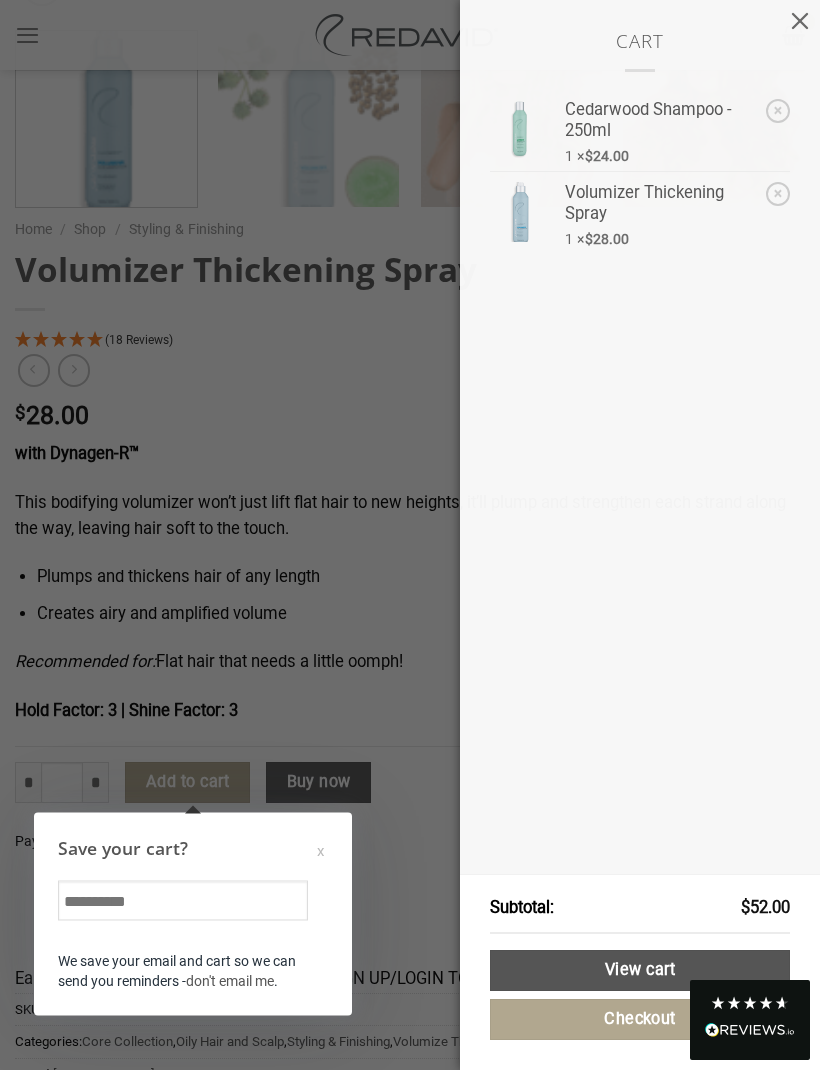 scroll, scrollTop: 1277, scrollLeft: 0, axis: vertical 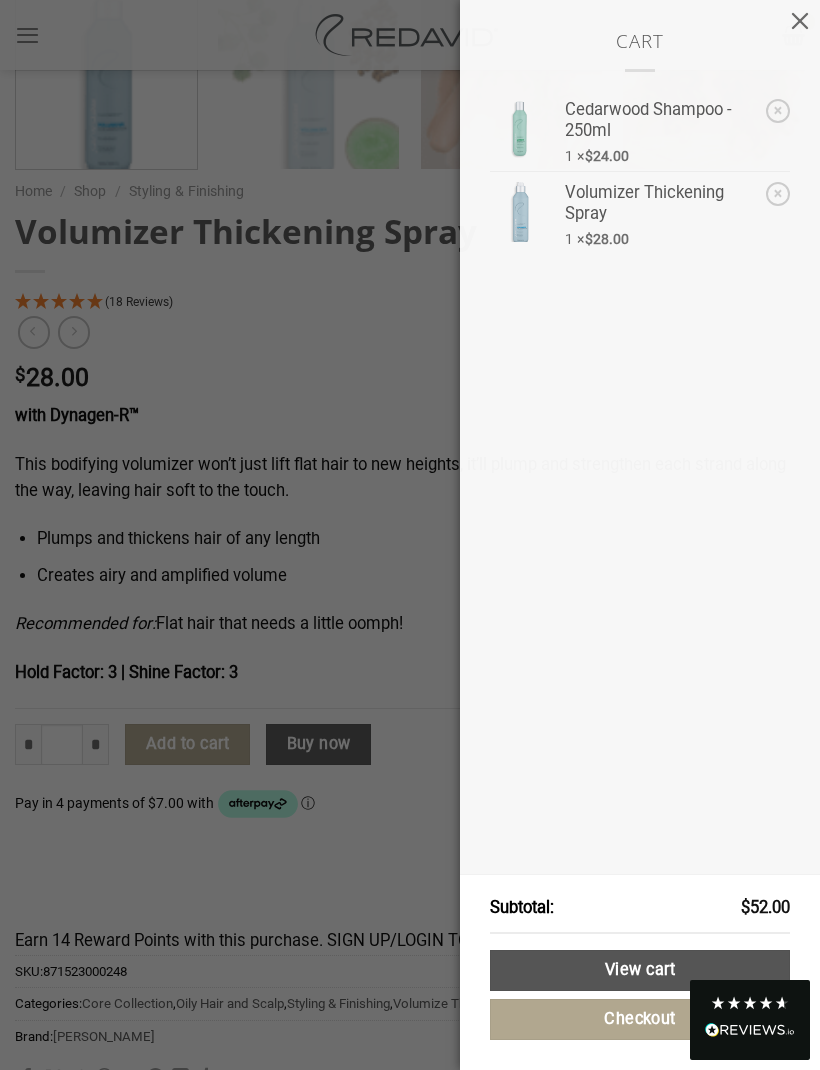 click on "View cart" at bounding box center [640, 970] 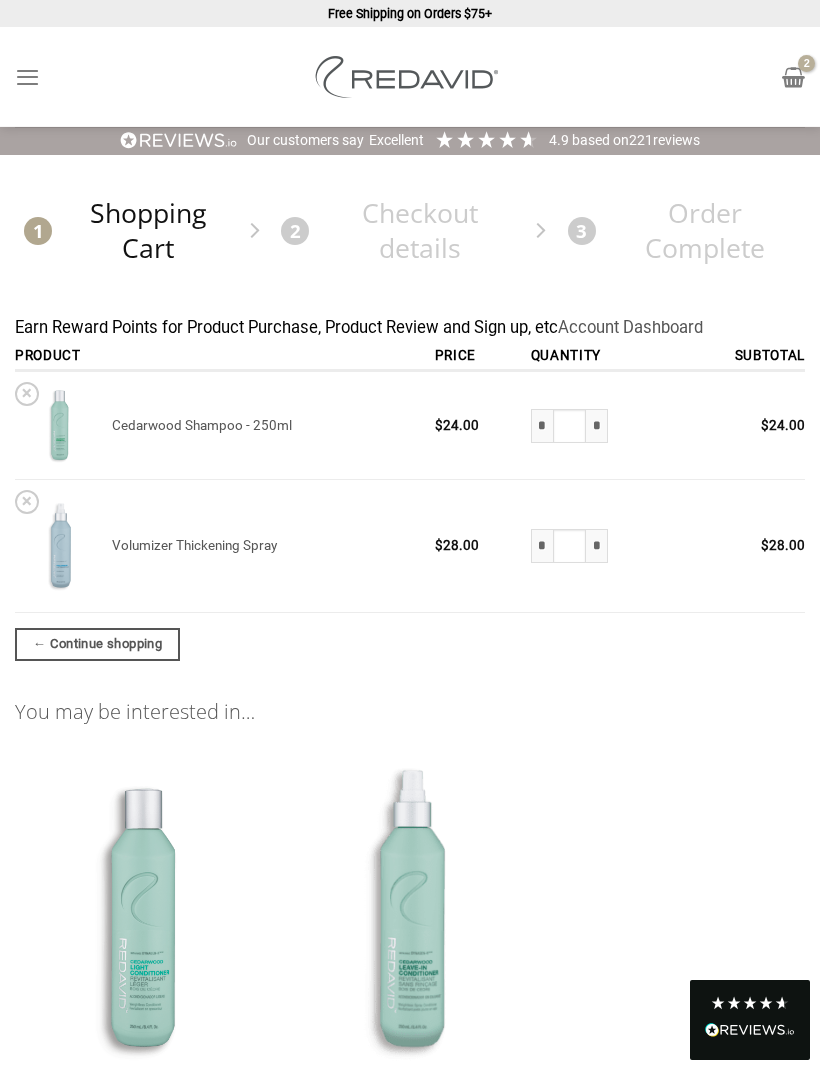 scroll, scrollTop: 0, scrollLeft: 0, axis: both 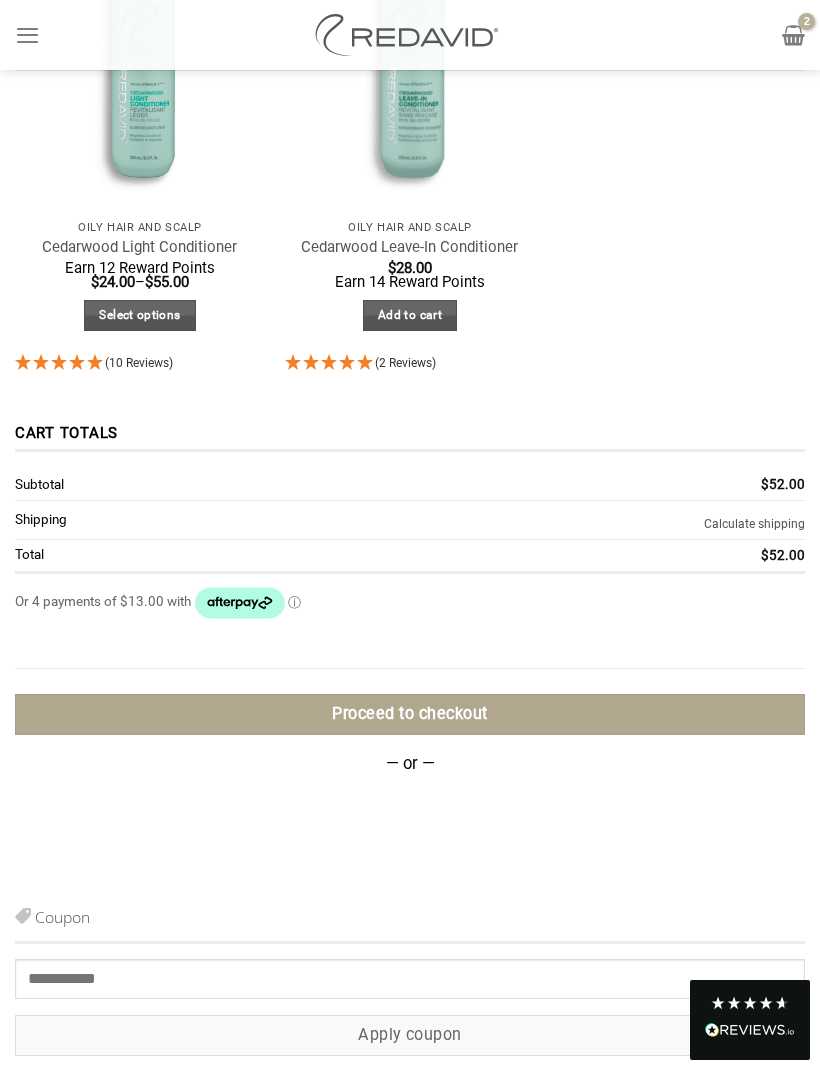 click on "Calculate shipping" at bounding box center [754, 524] 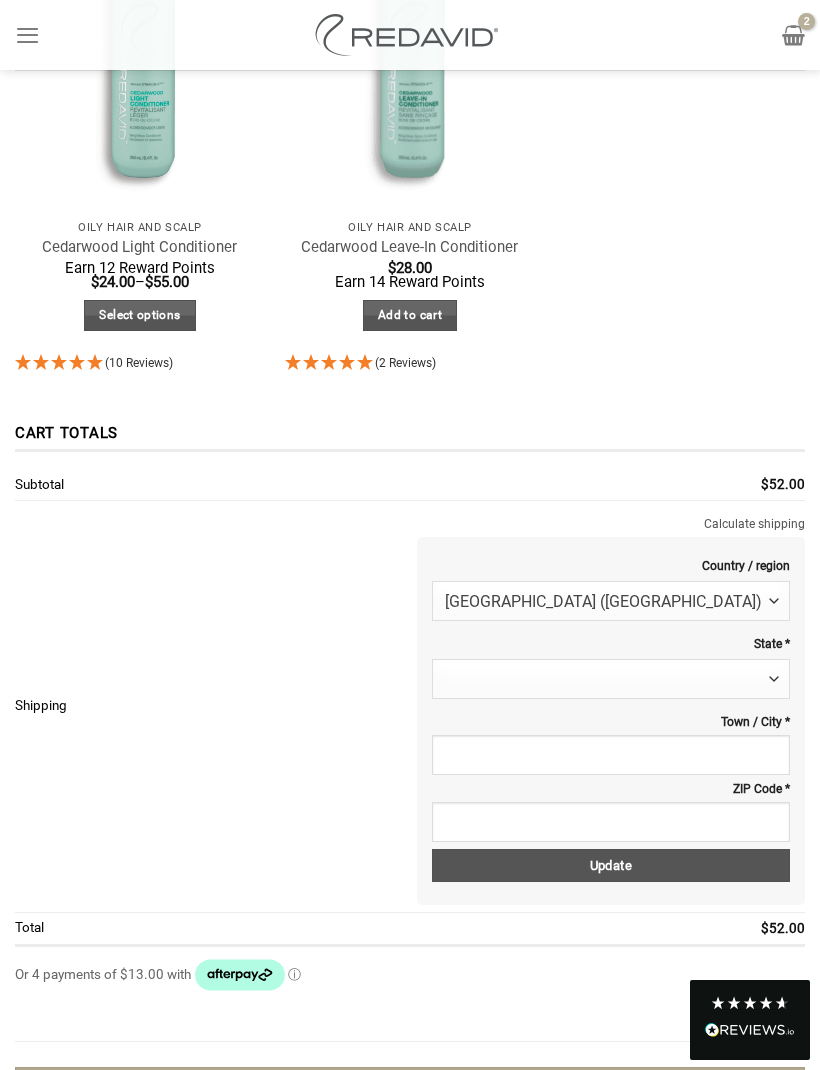 click at bounding box center (774, 680) 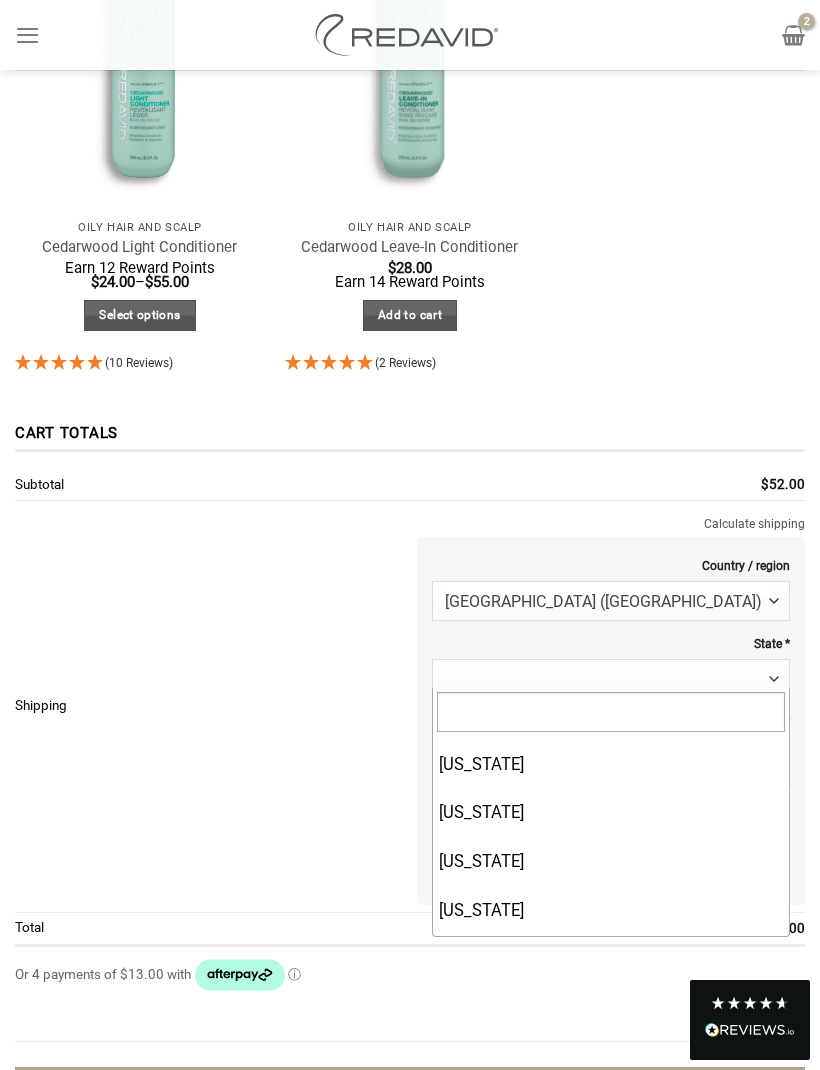 scroll, scrollTop: 848, scrollLeft: 0, axis: vertical 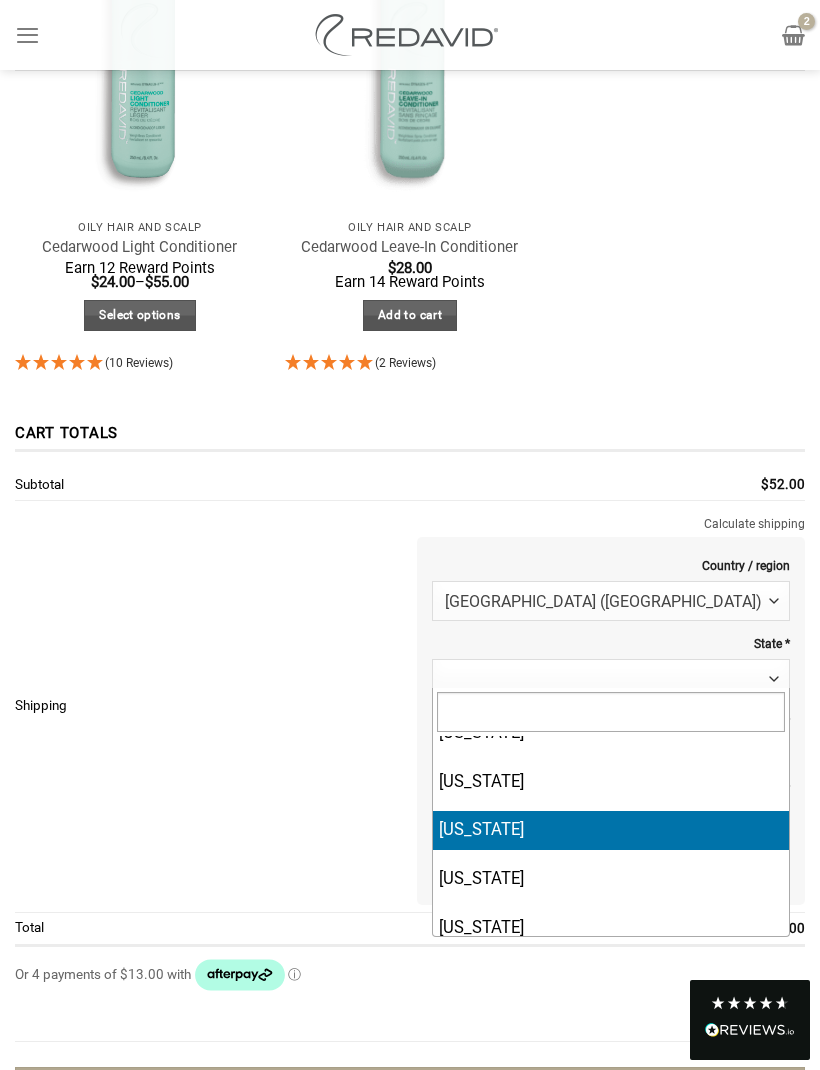 select on "**" 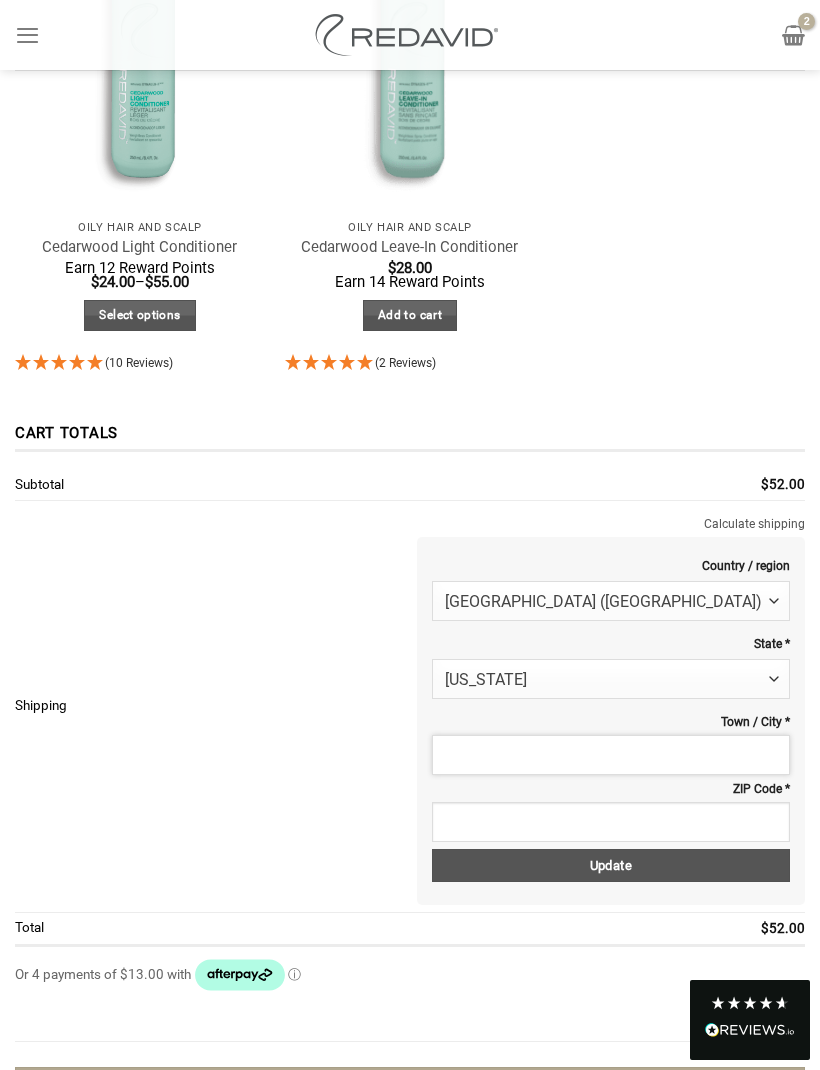 click on "Town / City   *" at bounding box center [611, 755] 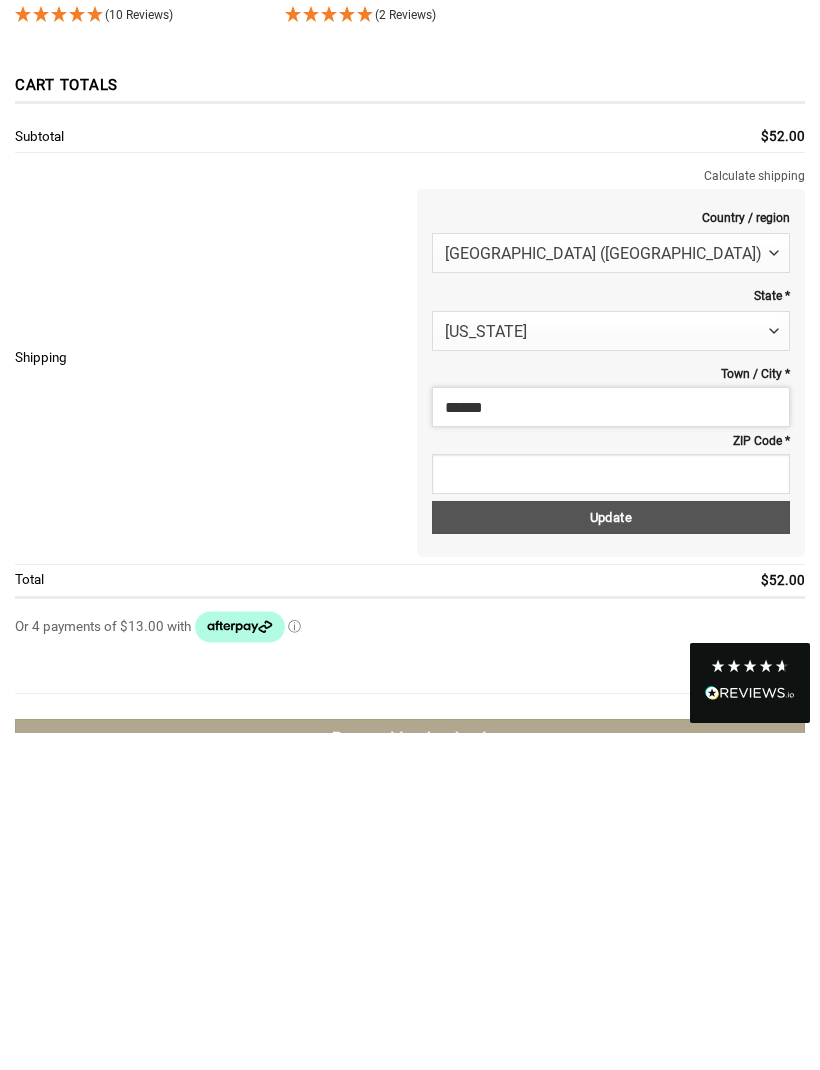 type on "******" 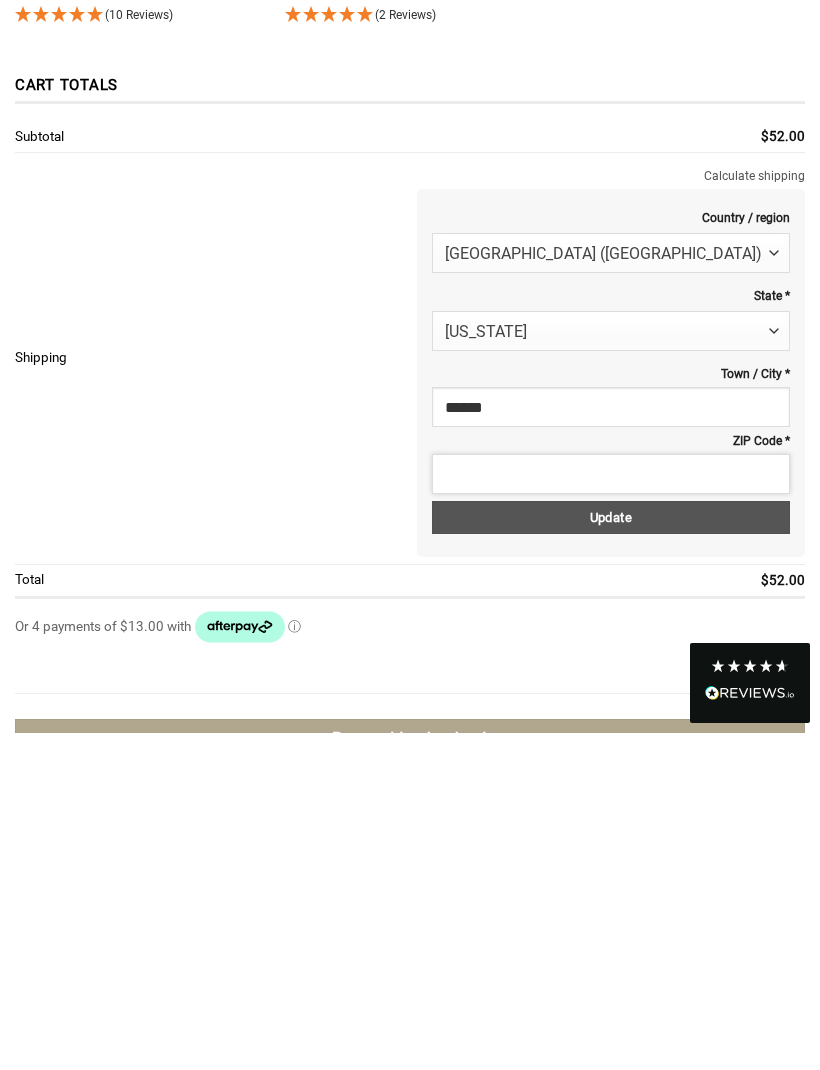 click on "ZIP Code   *" at bounding box center (611, 811) 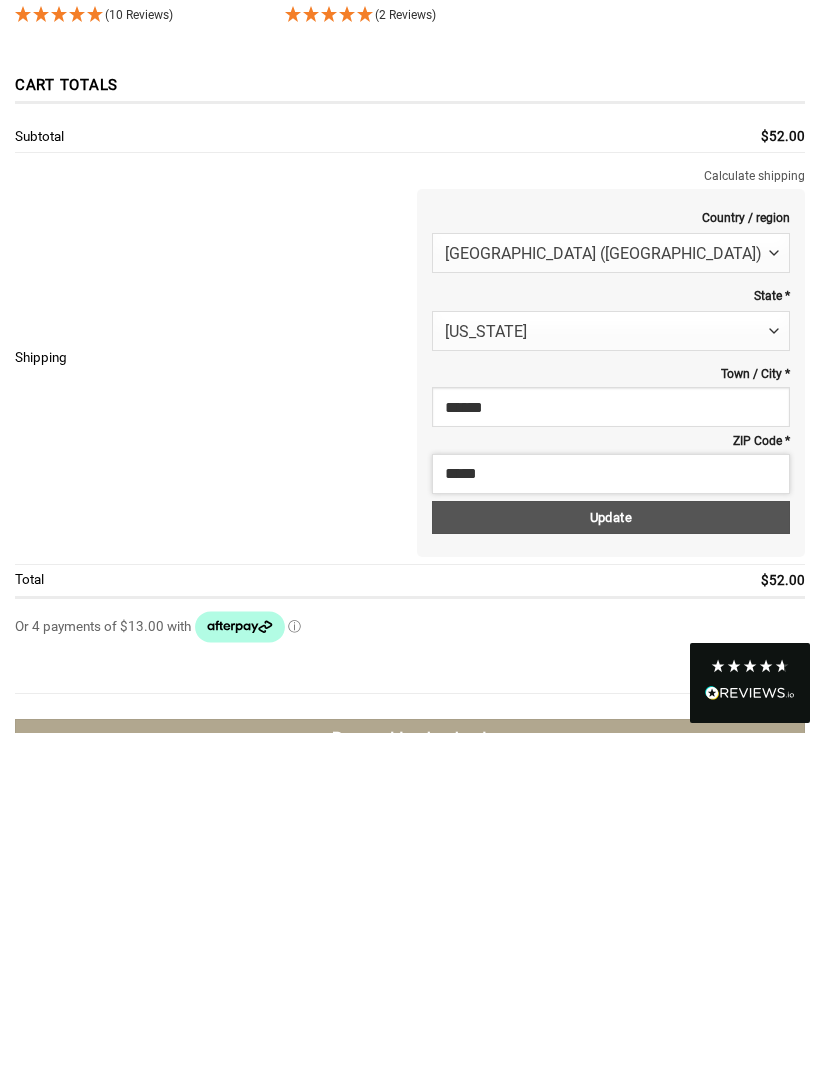 type on "*****" 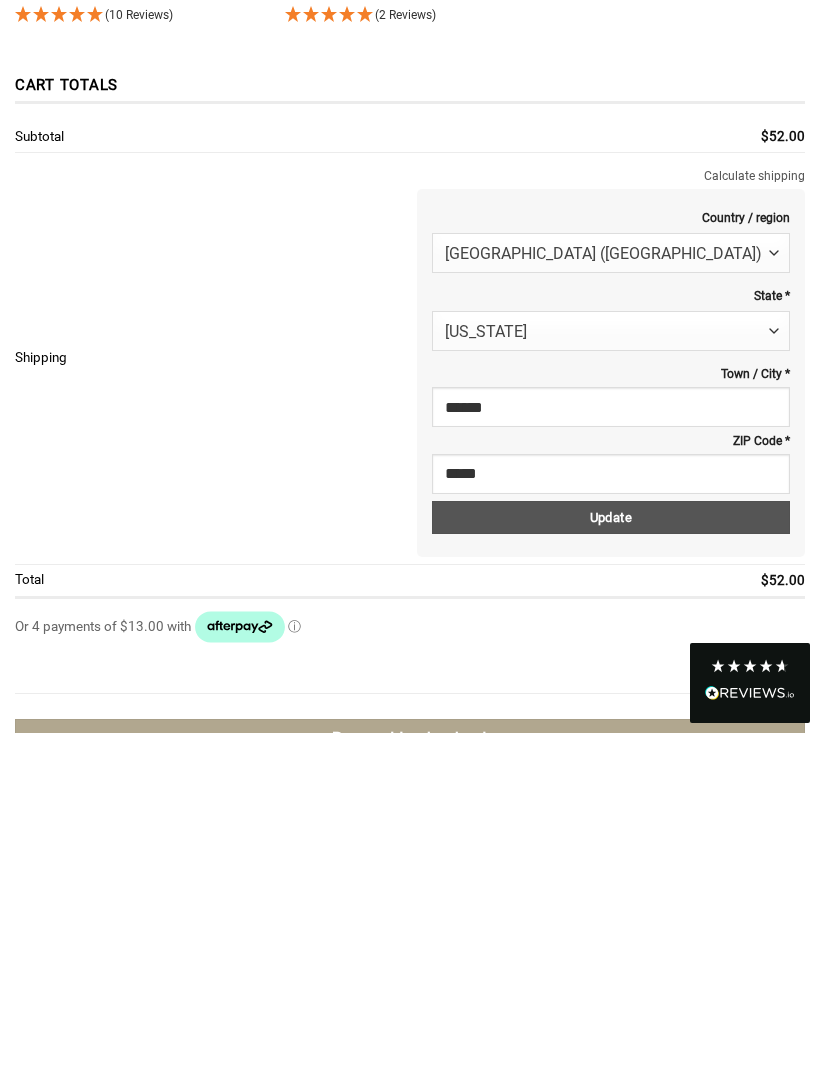 click on "Update" at bounding box center (611, 854) 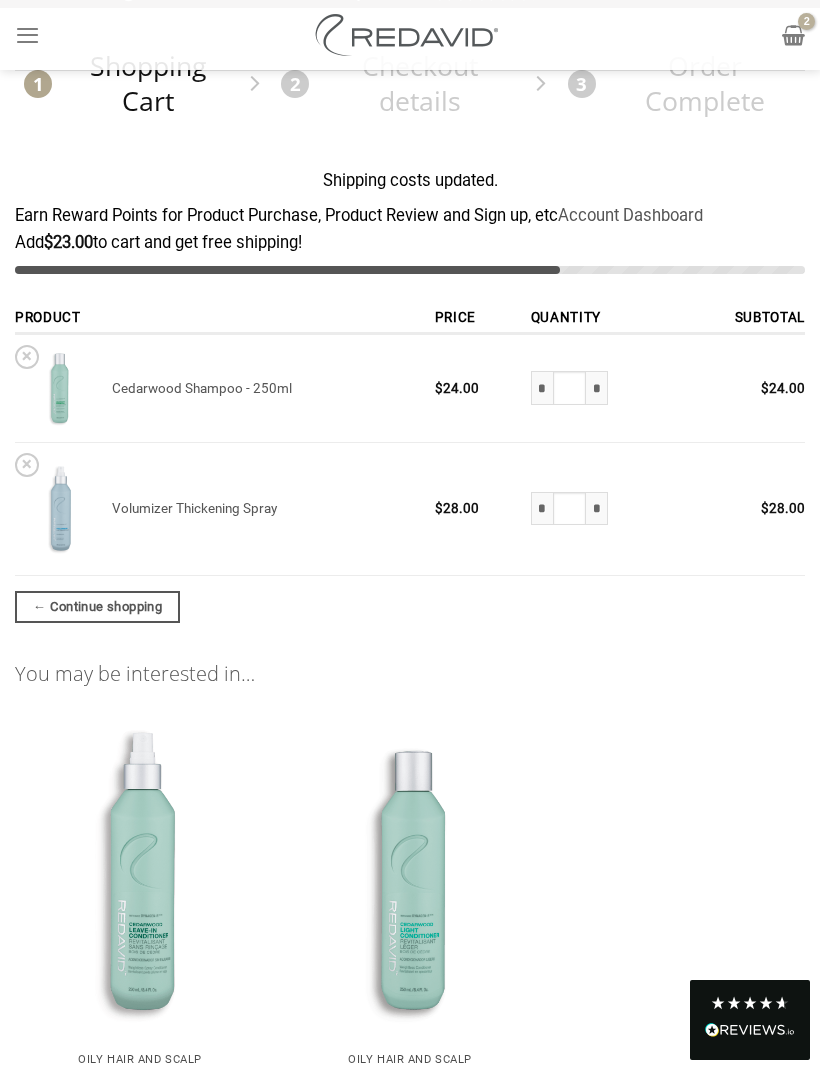 scroll, scrollTop: 0, scrollLeft: 0, axis: both 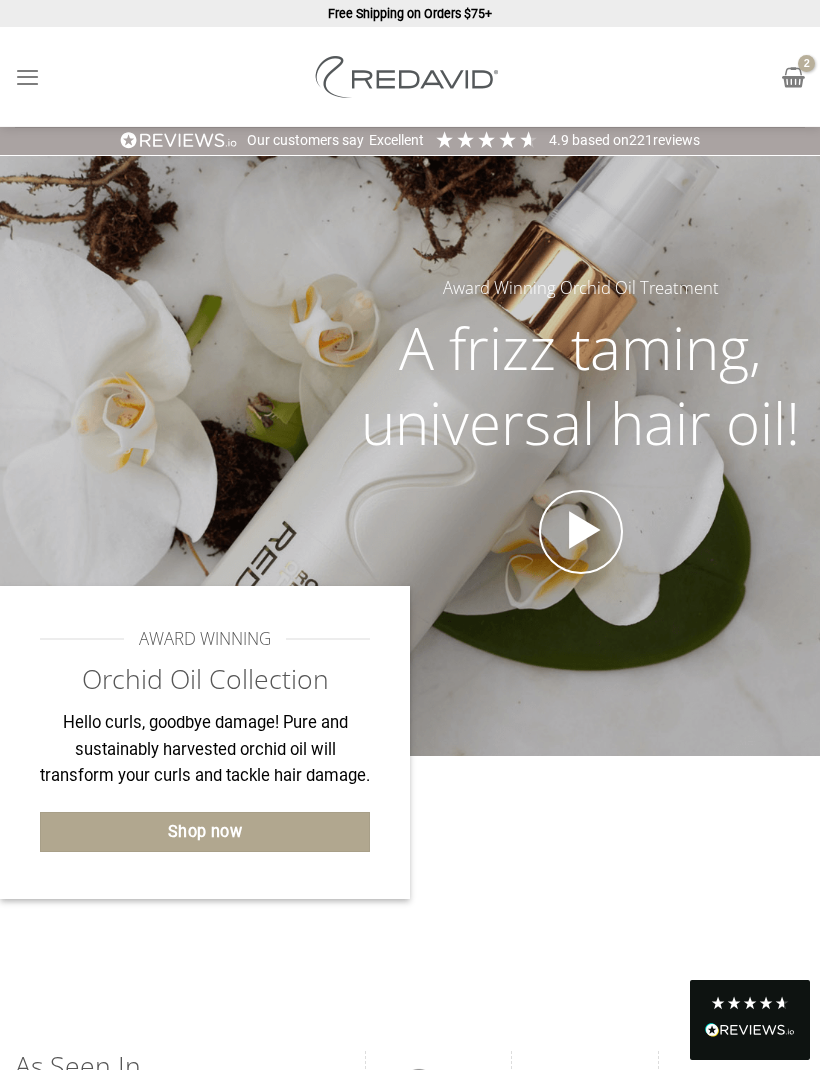 click on "Shop now" at bounding box center [205, 832] 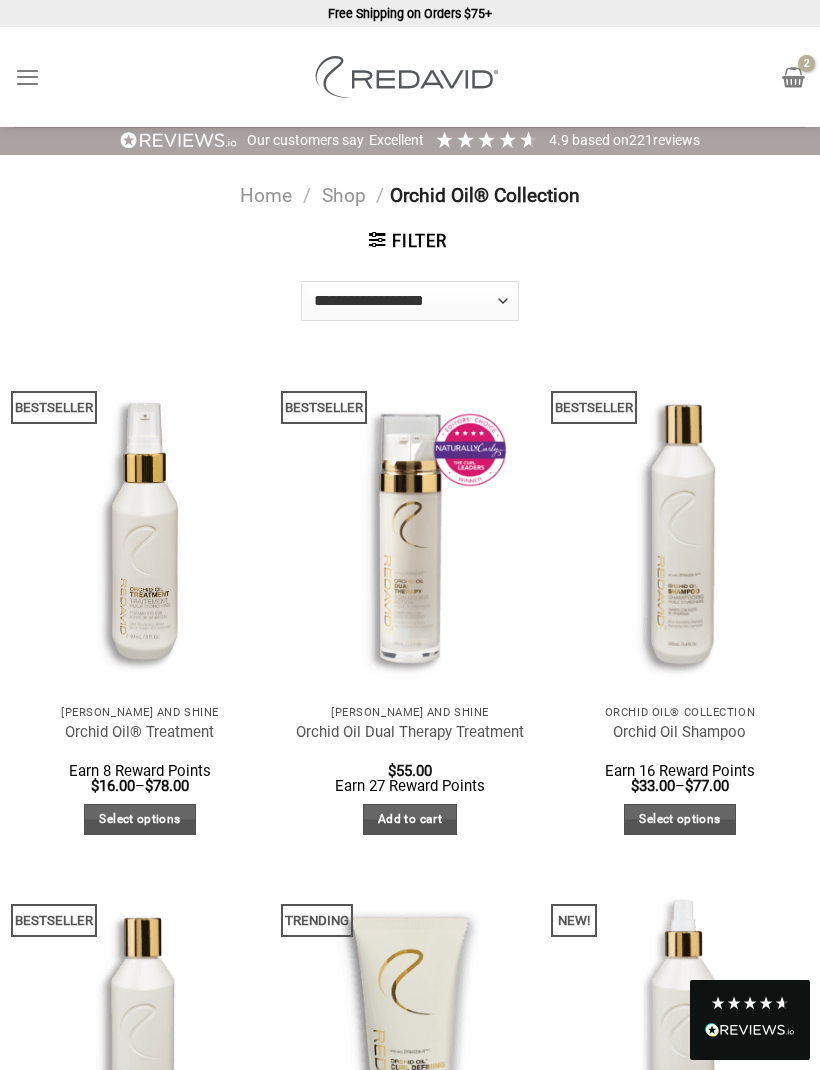 scroll, scrollTop: 0, scrollLeft: 0, axis: both 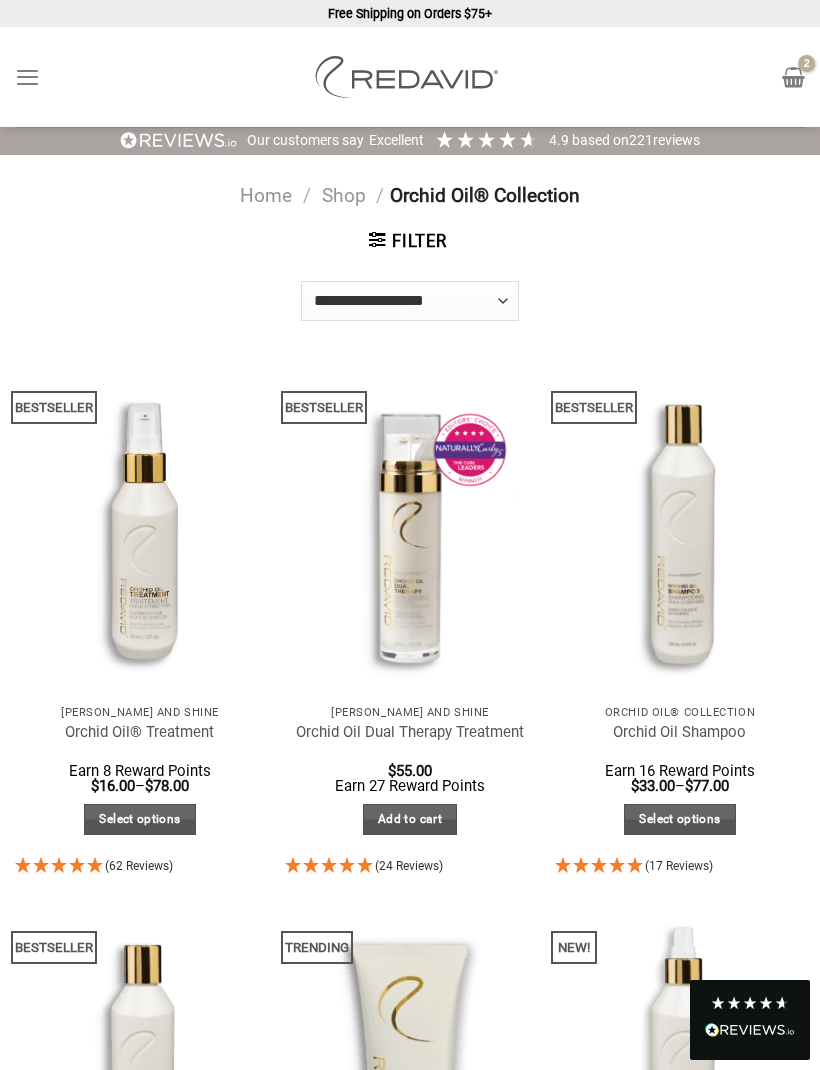 click at bounding box center [793, 77] 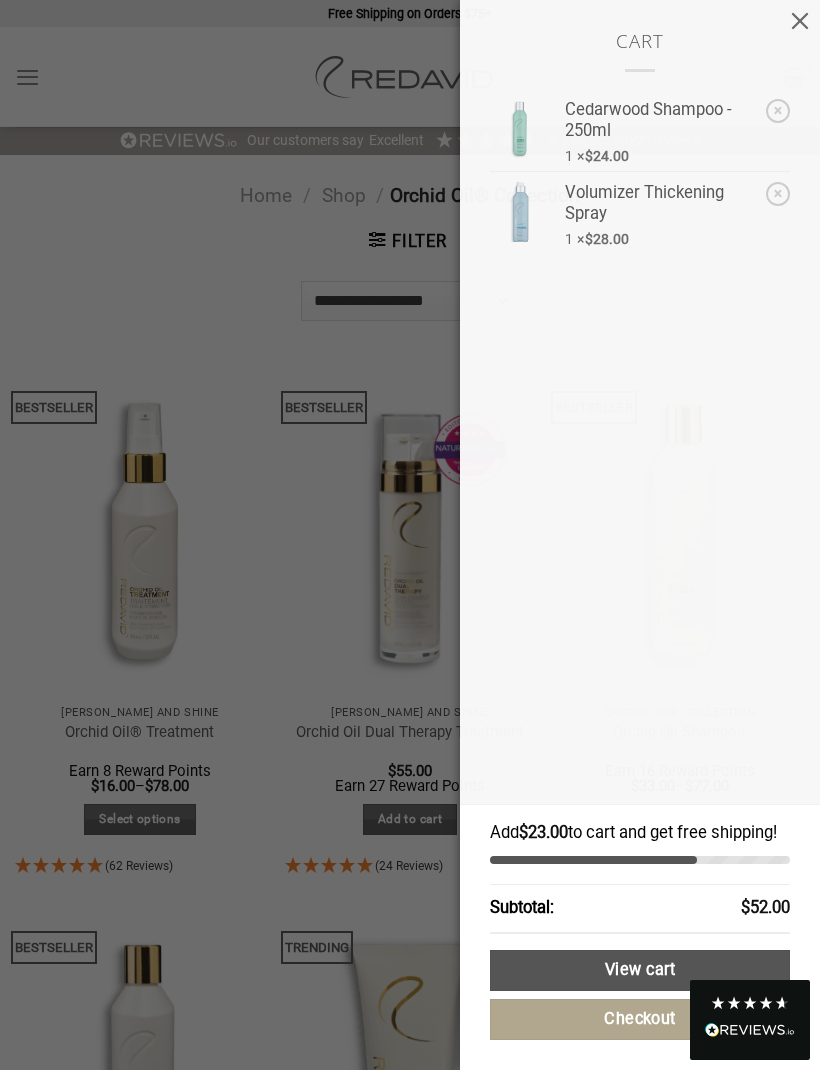 click on "Cart
×
Cedarwood Shampoo - 250ml
1 ×  $ 24.00
×
Volumizer Thickening Spray
1 ×  $ 28.00
Add  $ 23.00  to cart and get free shipping!
Subtotal:   $ 52.00
View cart Checkout
Loading..." at bounding box center [410, 535] 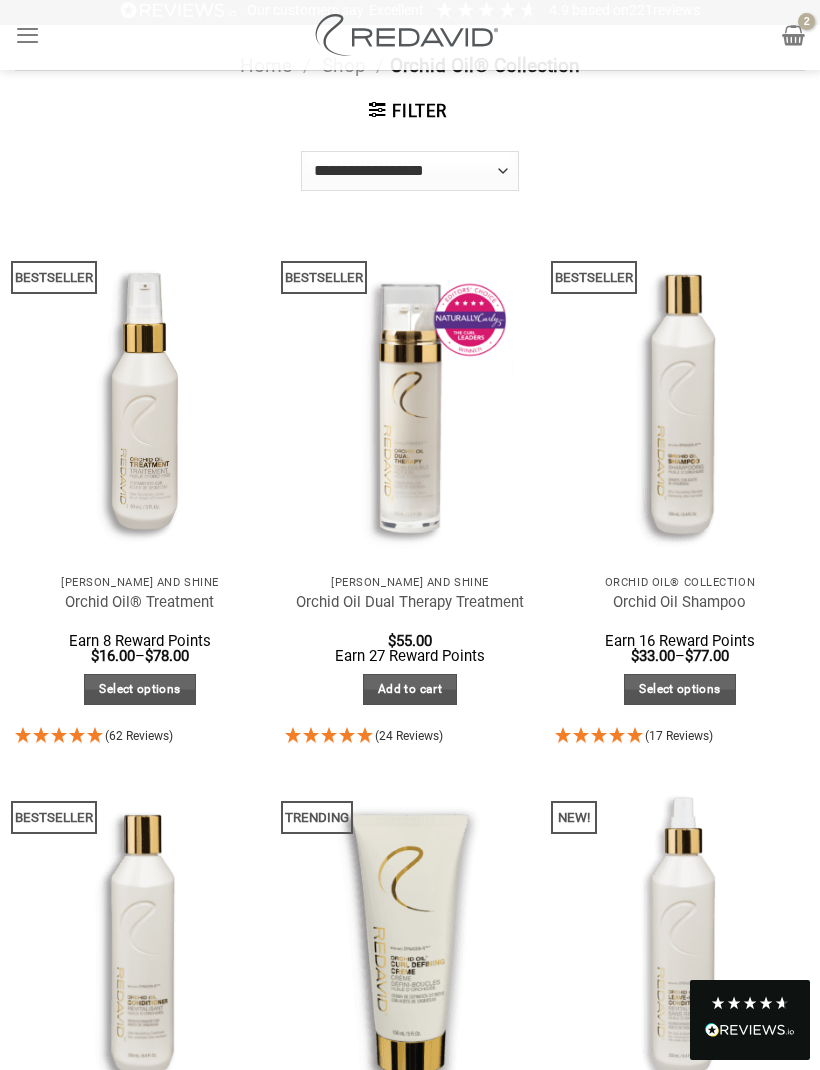 scroll, scrollTop: 0, scrollLeft: 0, axis: both 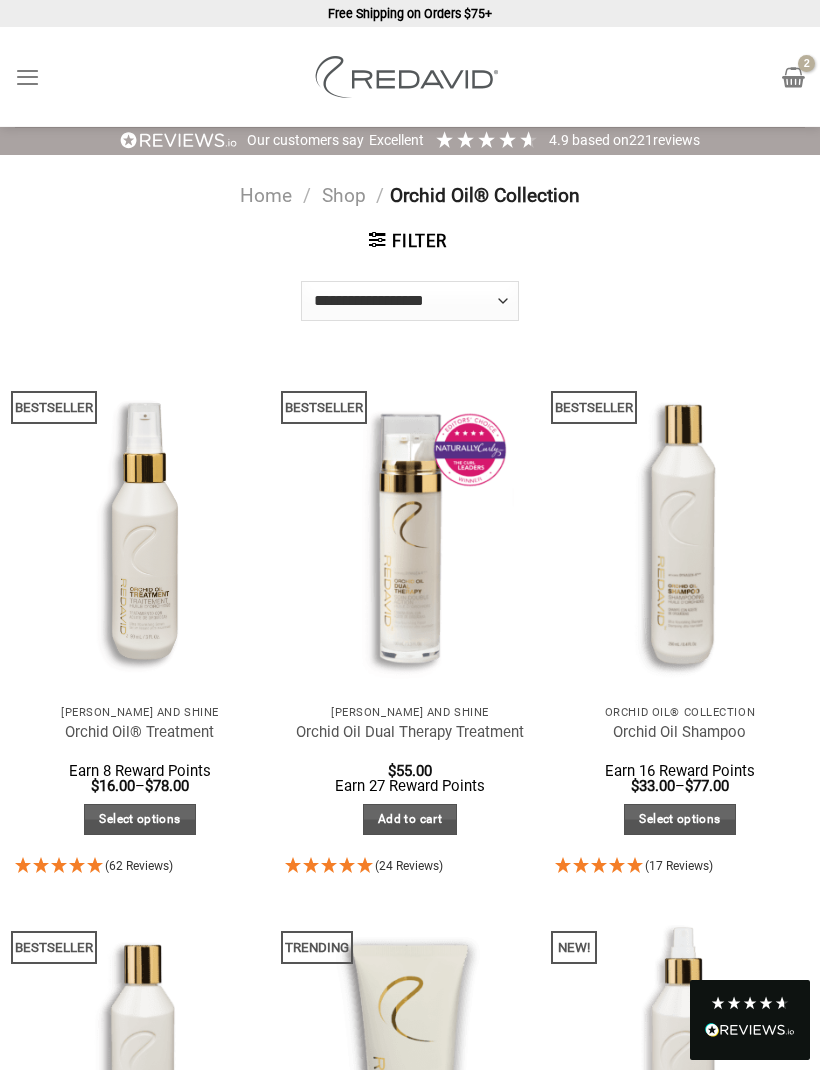 click at bounding box center (27, 77) 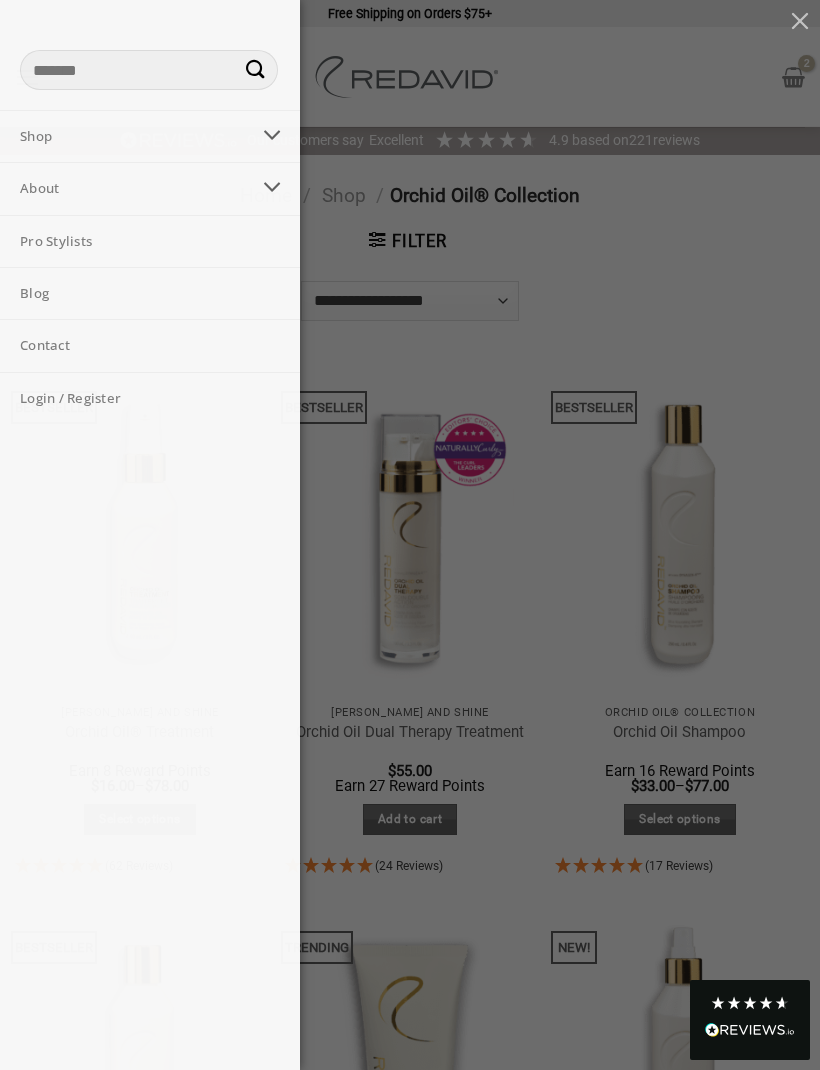 click at bounding box center [272, 135] 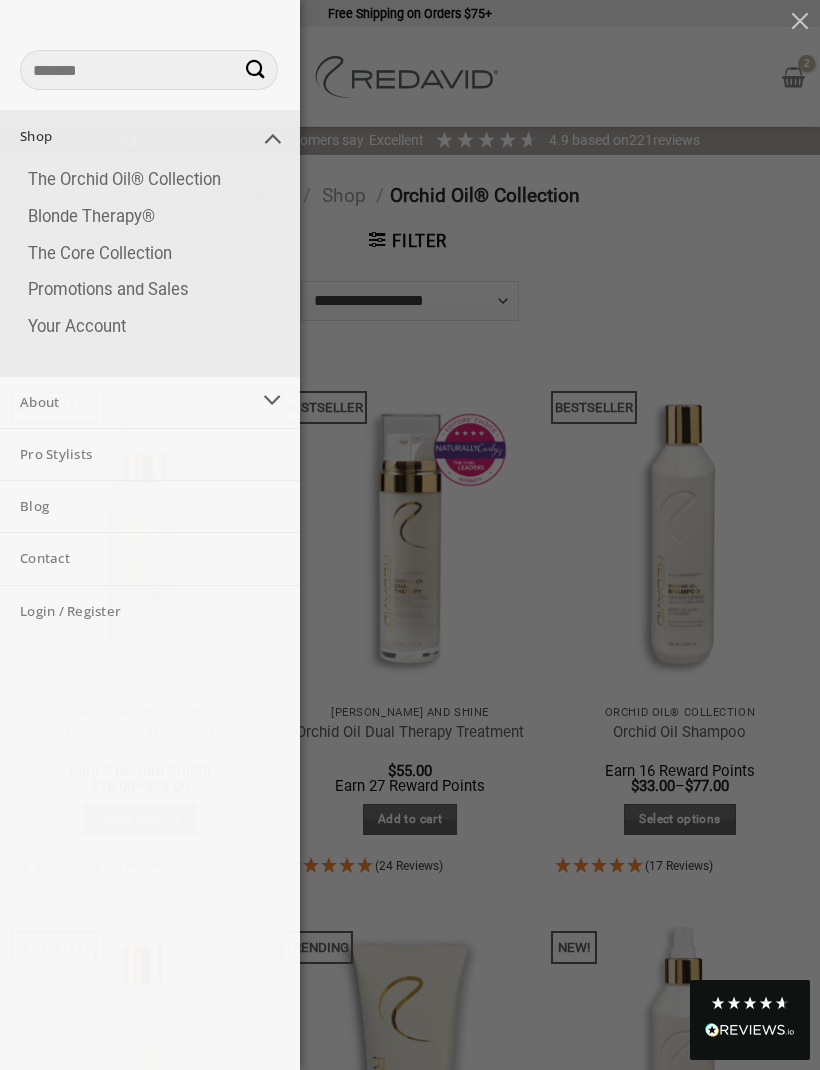 click on "The Core Collection" at bounding box center (154, 254) 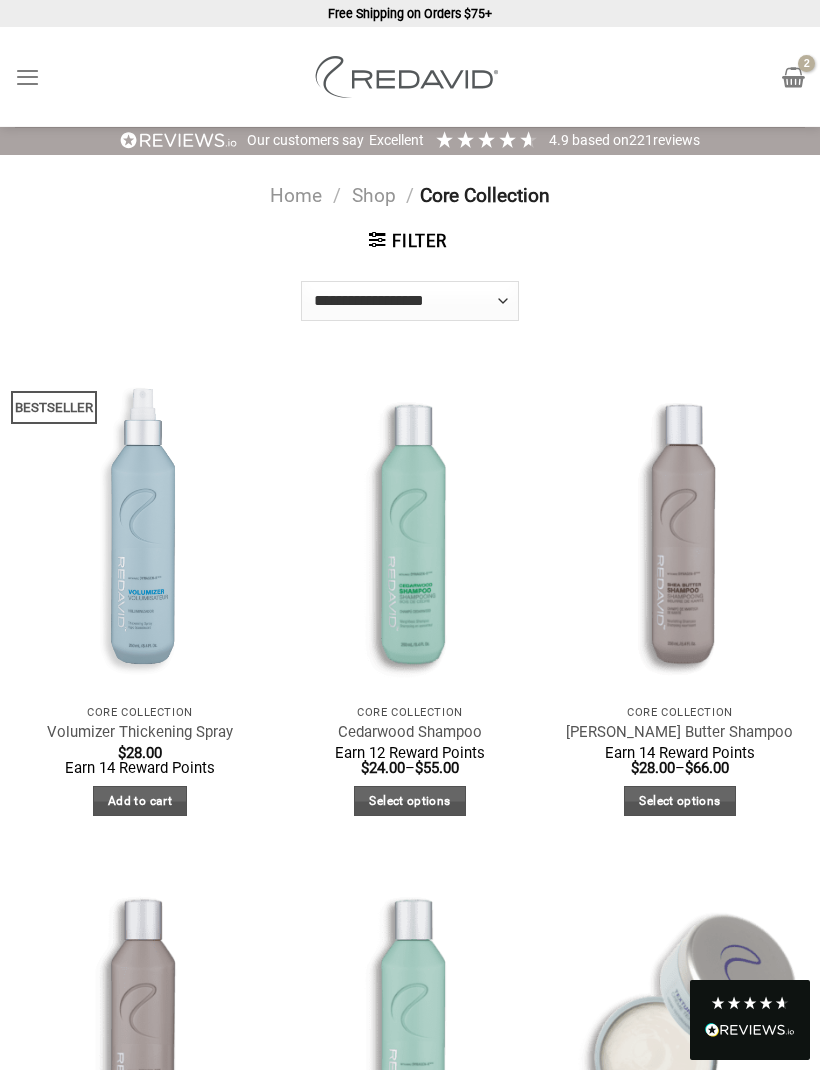 scroll, scrollTop: 0, scrollLeft: 0, axis: both 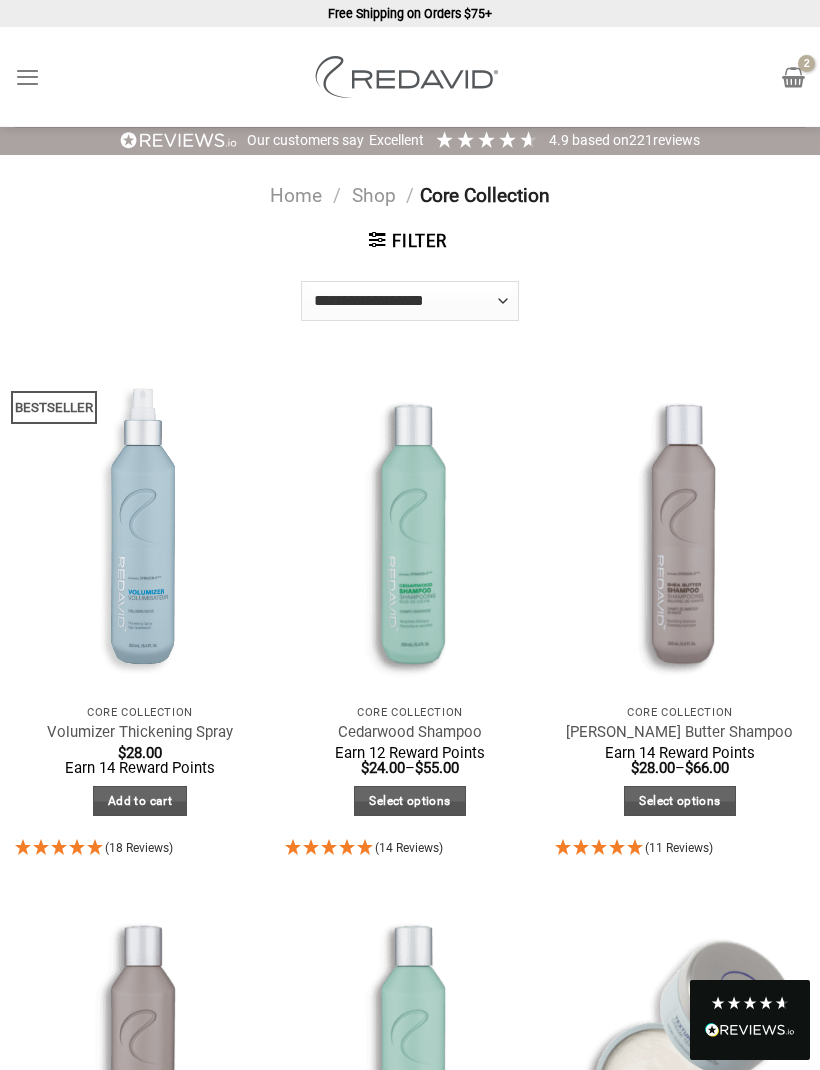 click at bounding box center (409, 527) 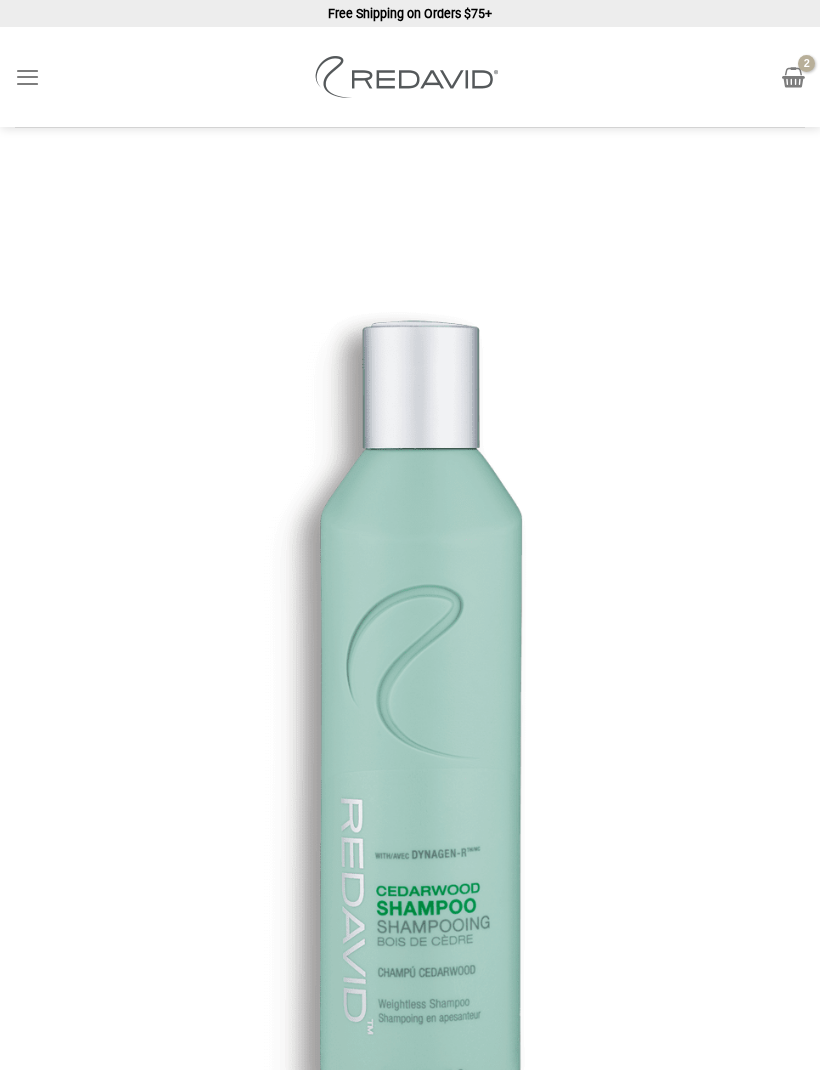 scroll, scrollTop: 0, scrollLeft: 0, axis: both 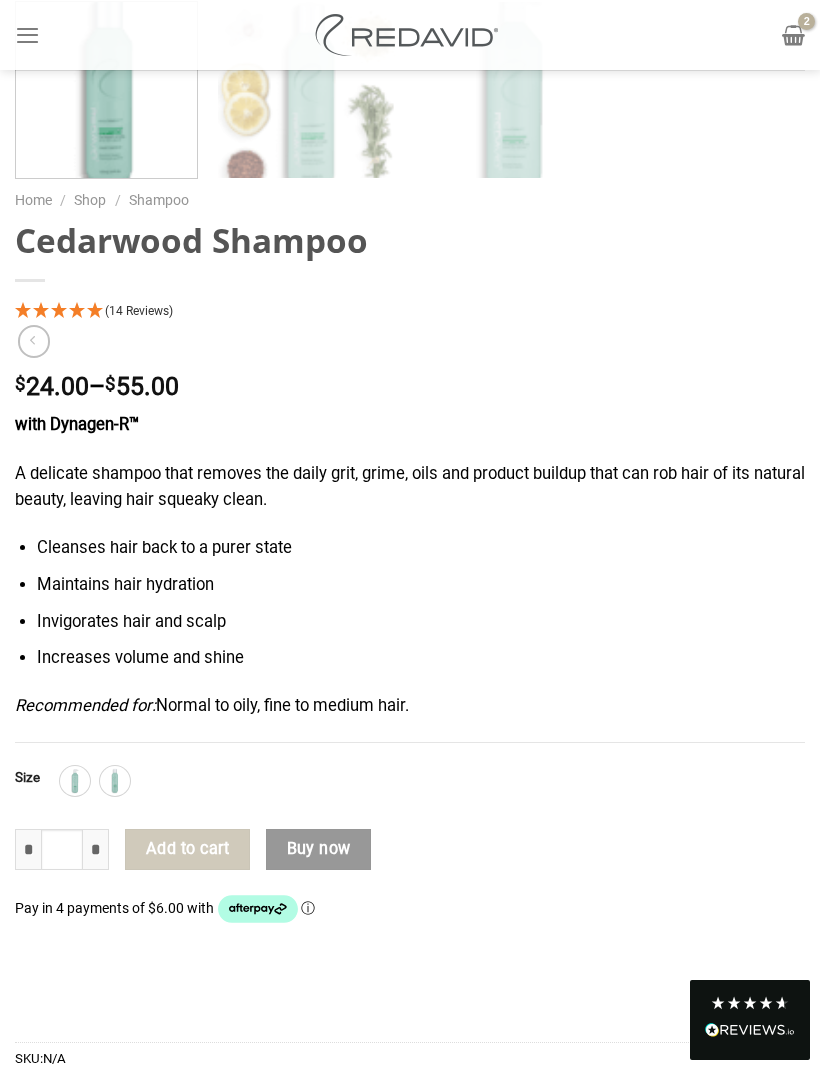 click 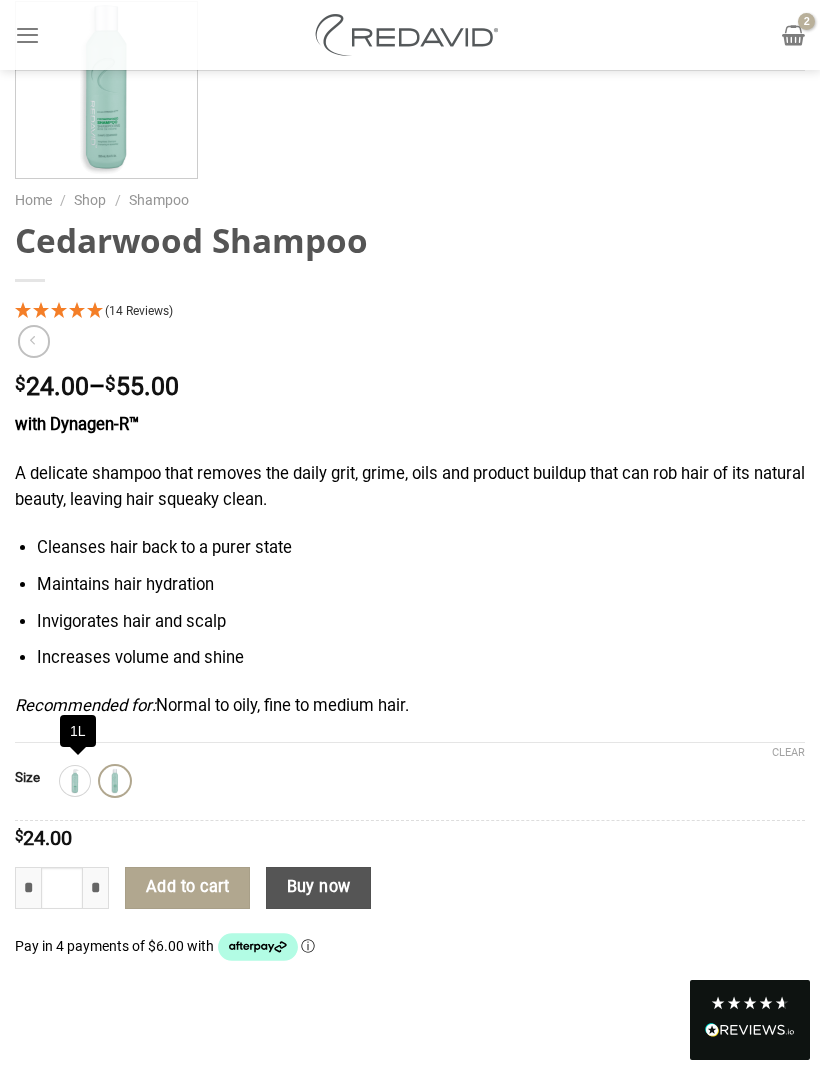 click 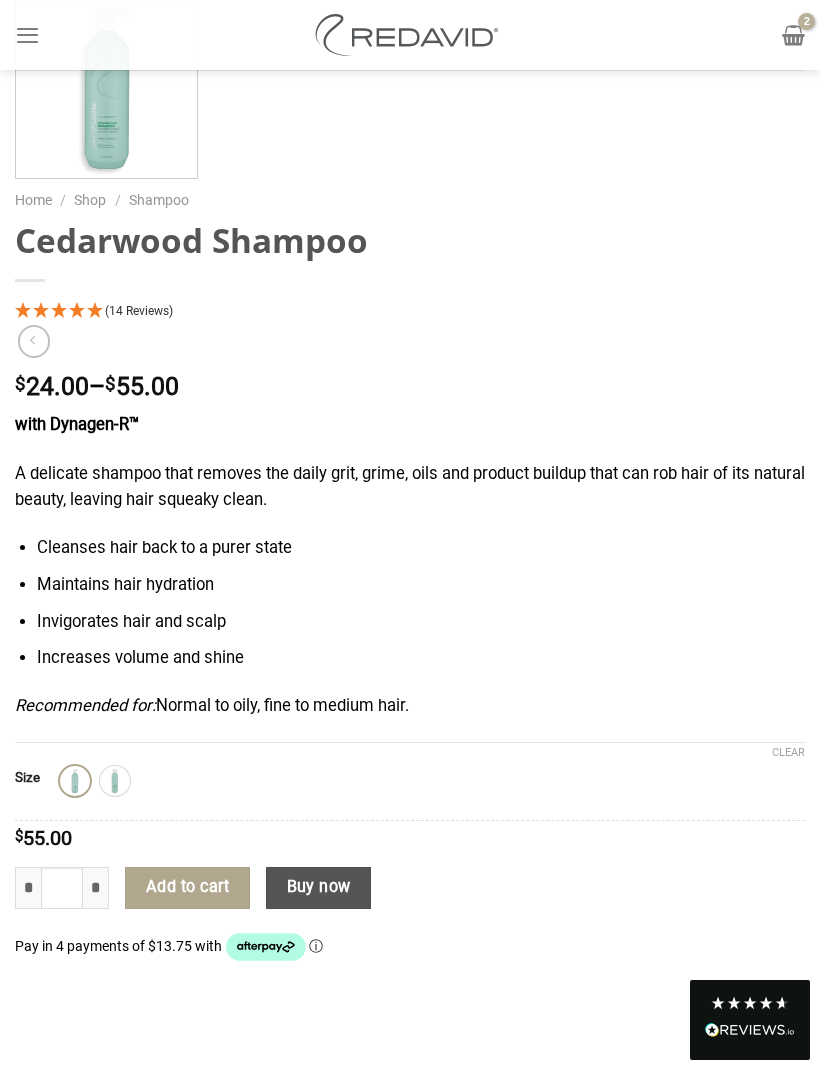 click on "Add to cart" 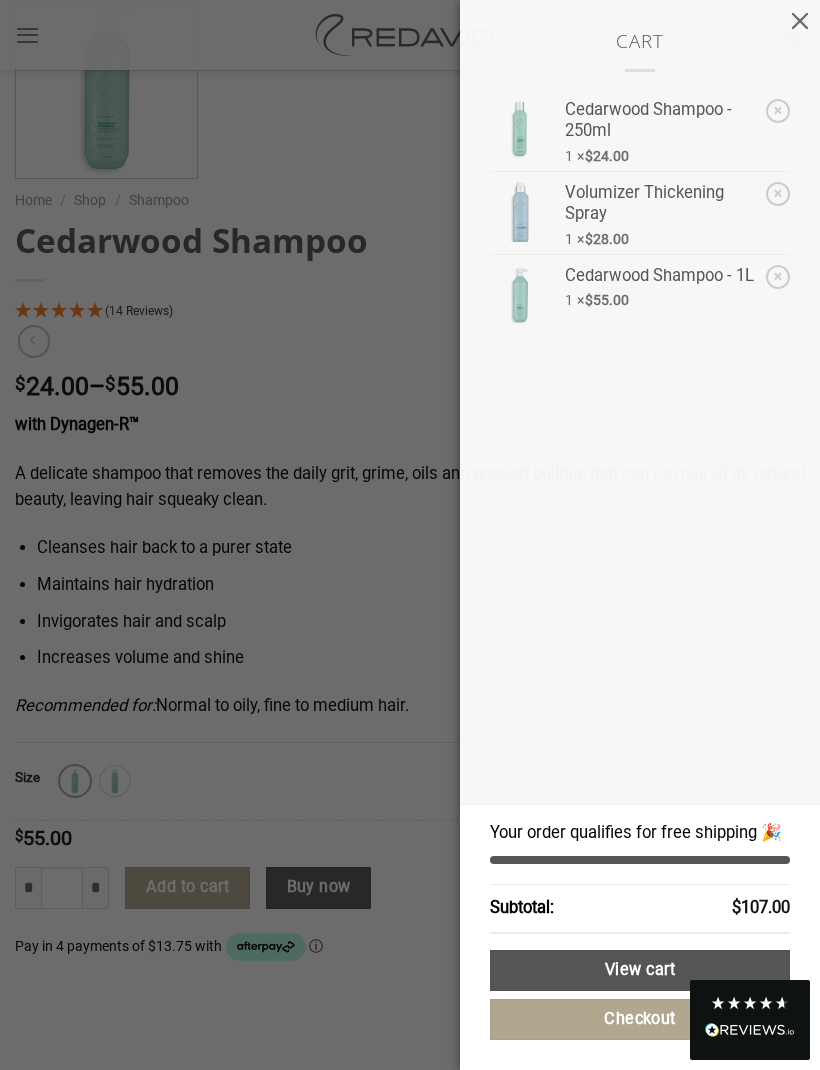 click on "×" at bounding box center (778, 111) 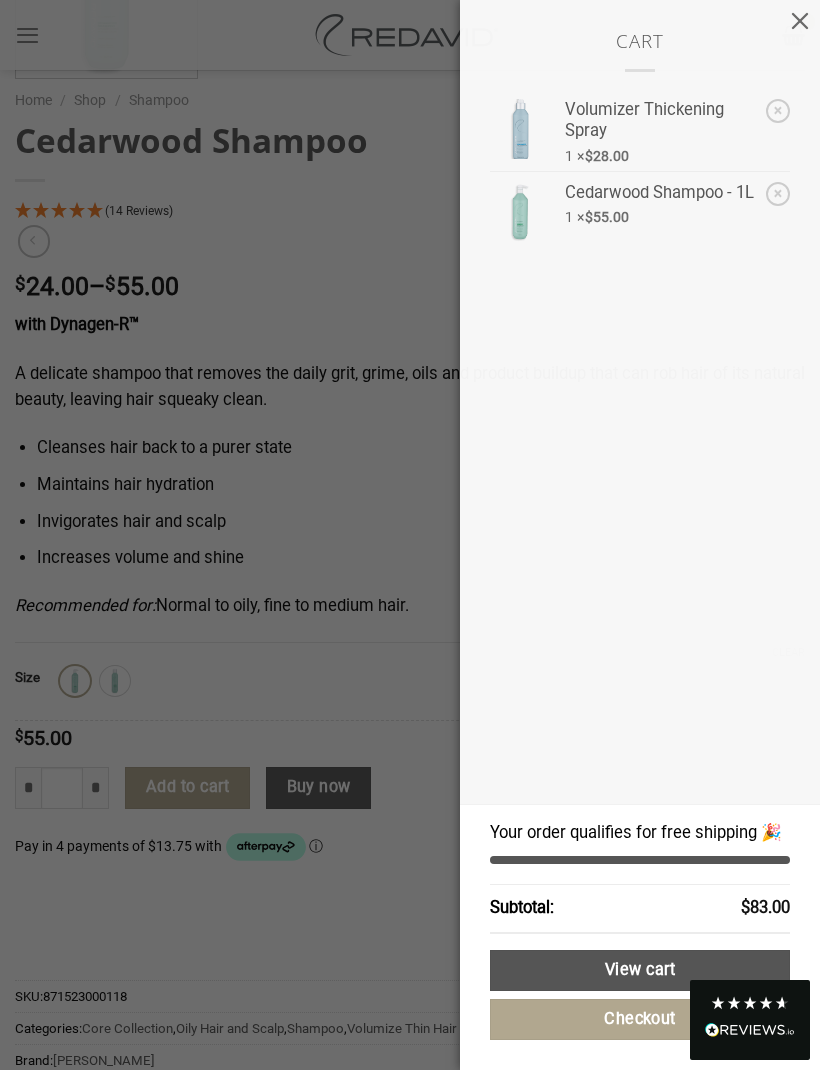 scroll, scrollTop: 1356, scrollLeft: 0, axis: vertical 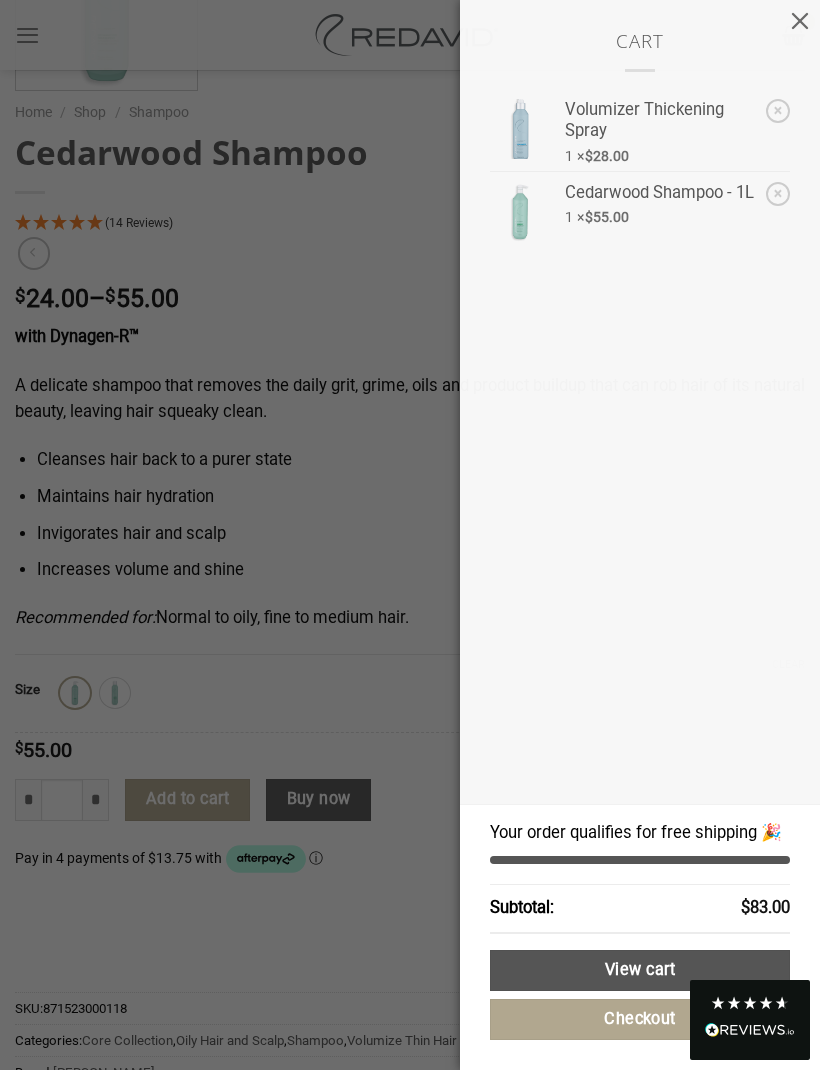 click on "Checkout" at bounding box center (640, 1019) 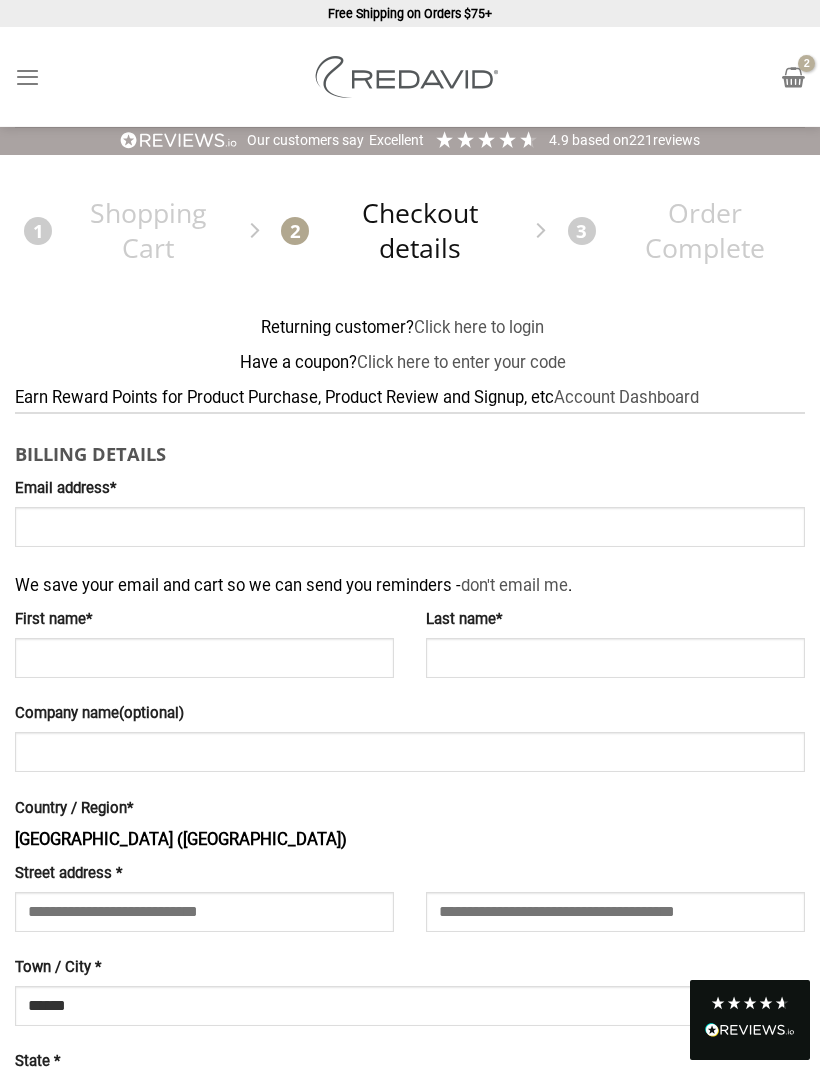 select on "**" 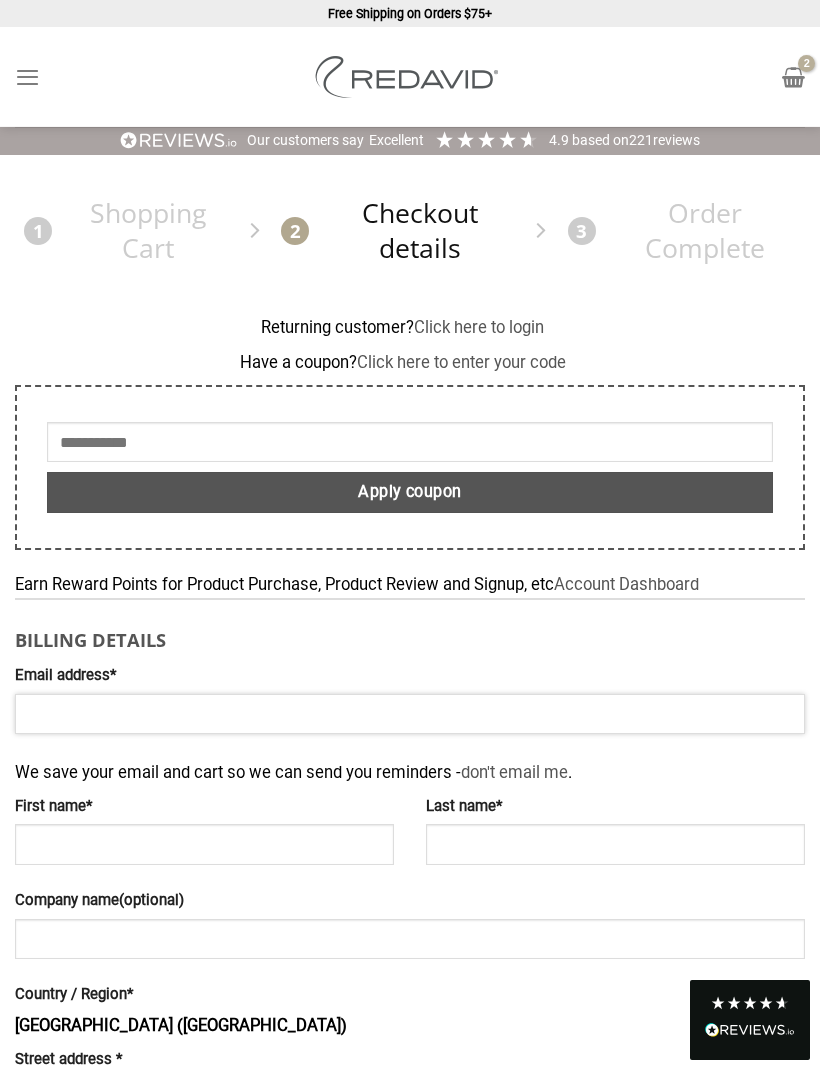 click on "Email address  *" at bounding box center (410, 714) 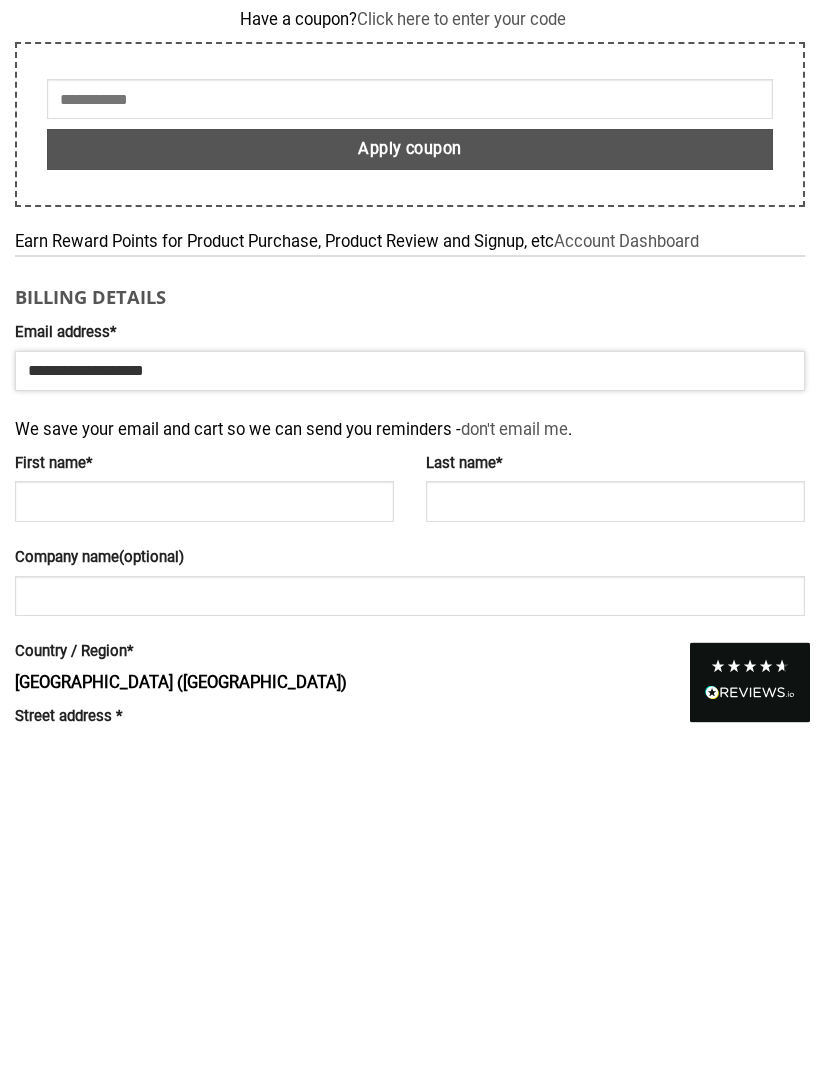 type on "**********" 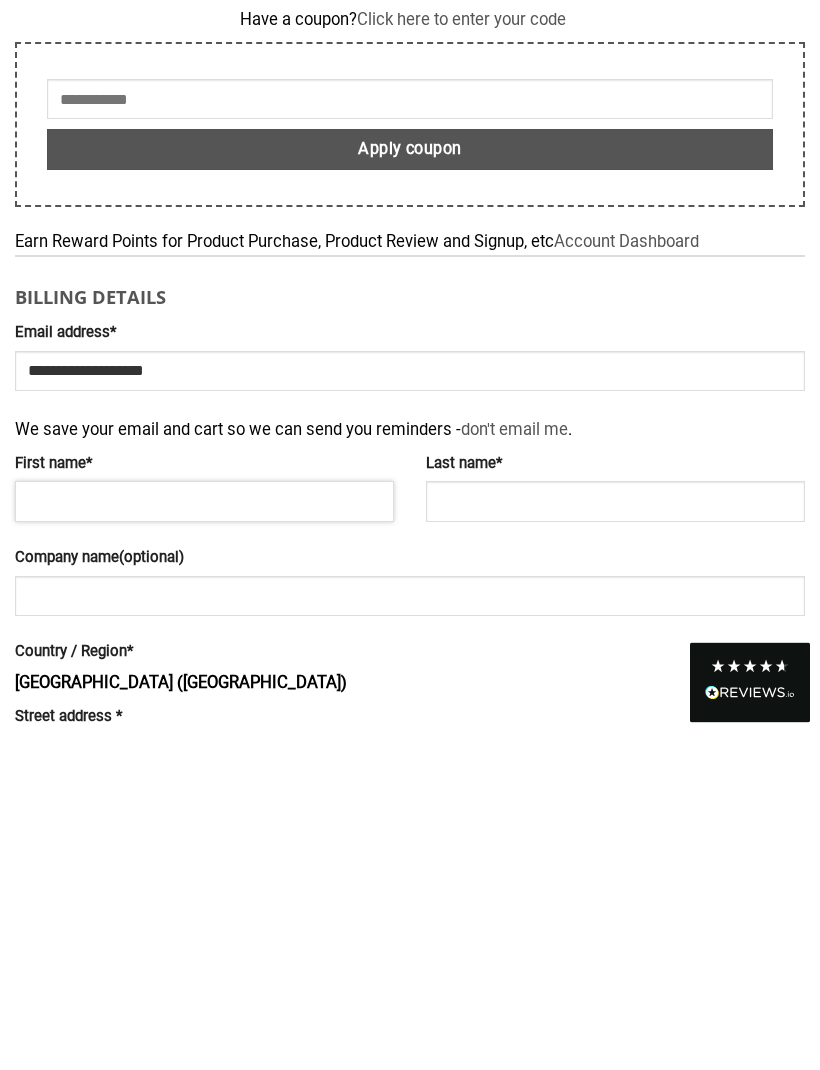 click on "First name  *" at bounding box center [204, 839] 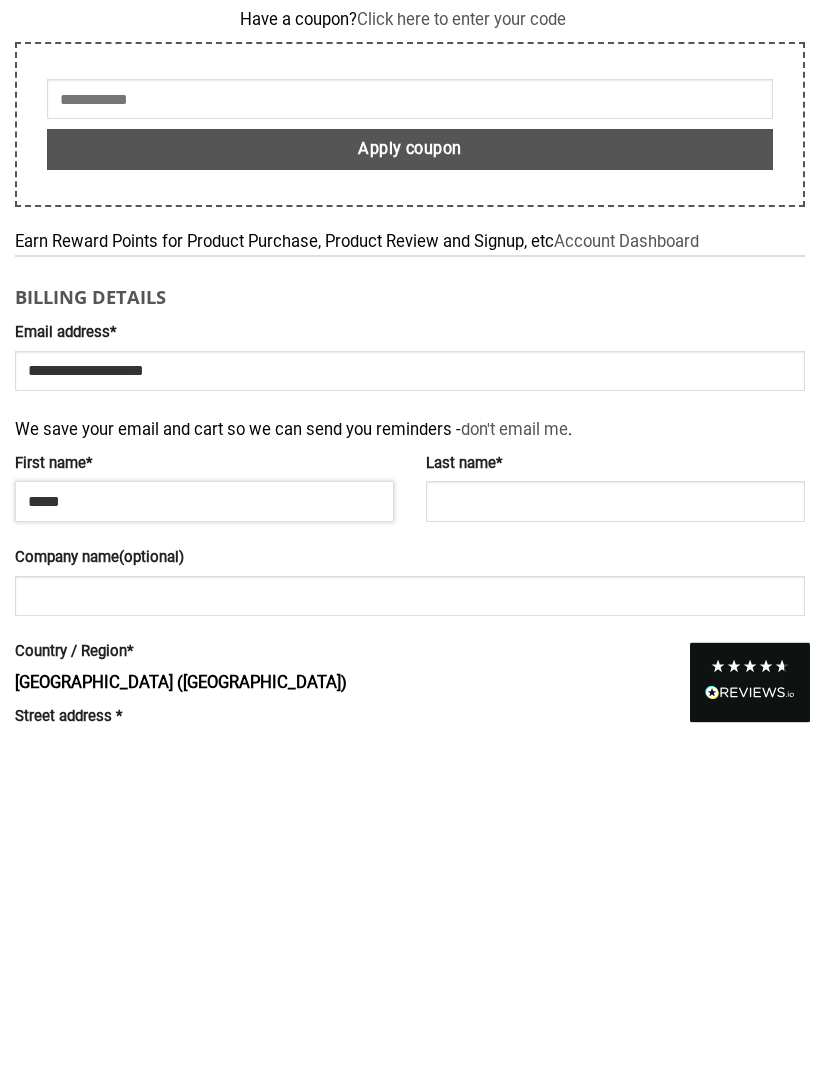 type on "*****" 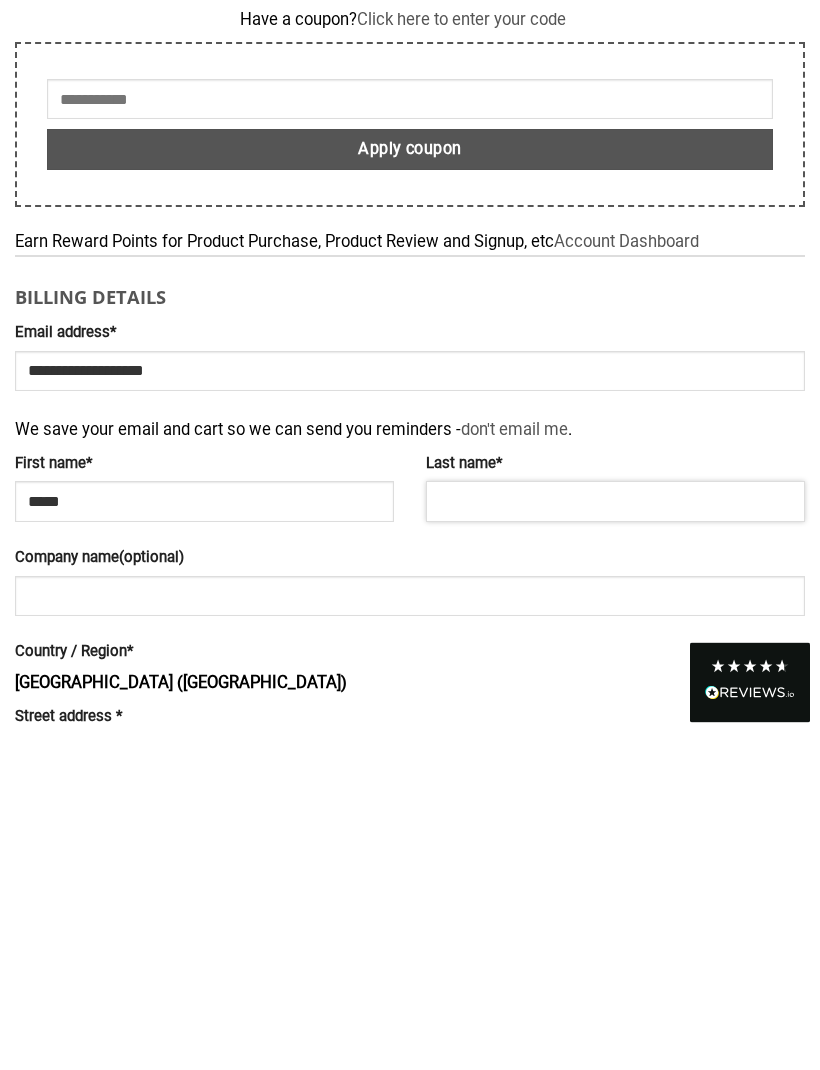 click on "Last name  *" at bounding box center (615, 839) 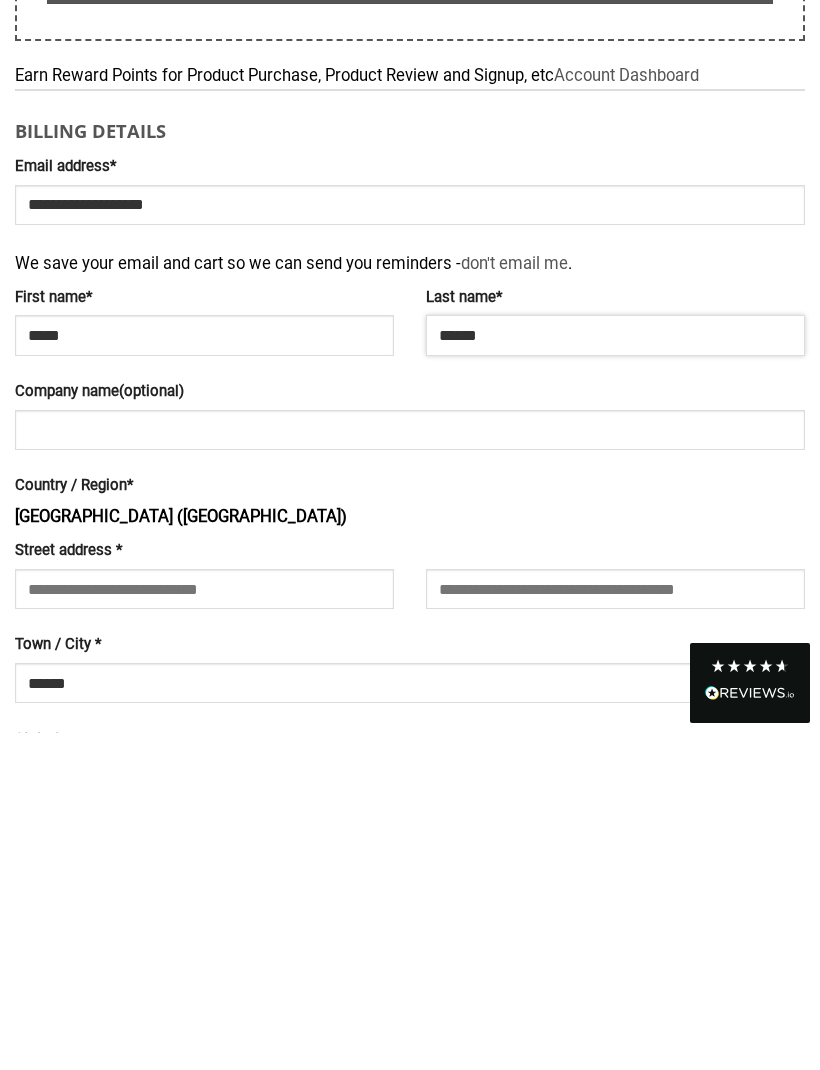 scroll, scrollTop: 199, scrollLeft: 0, axis: vertical 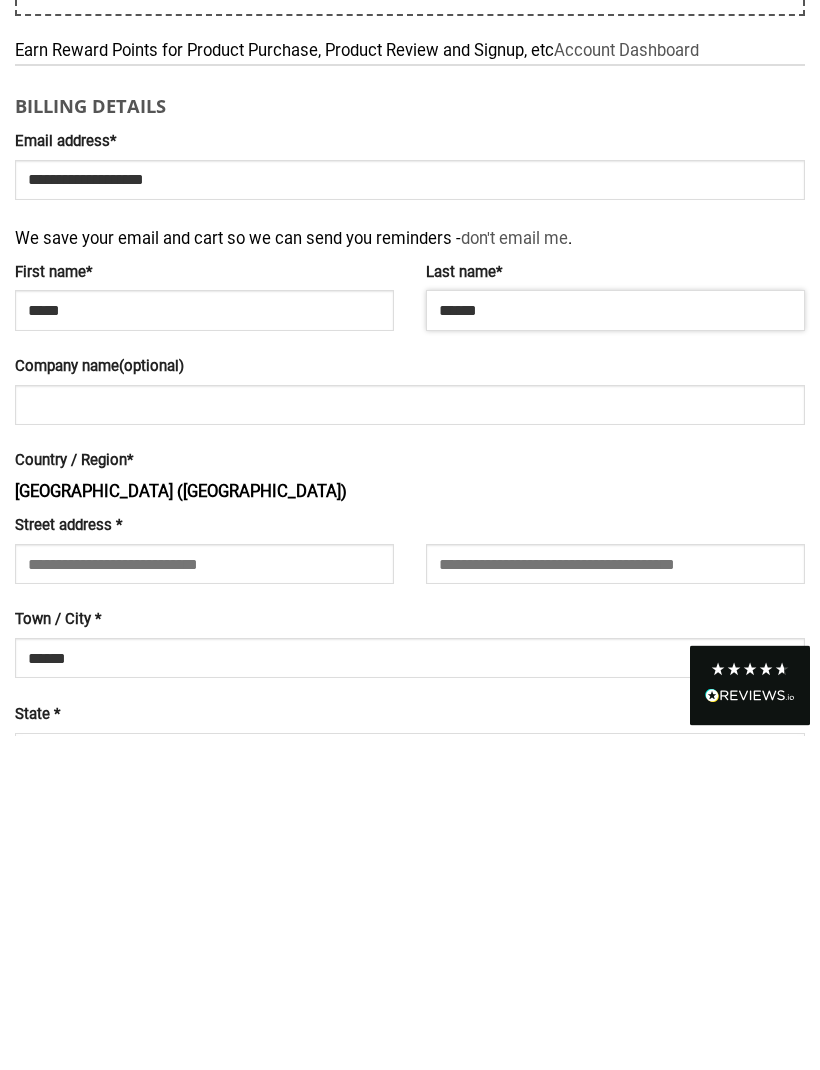 type on "******" 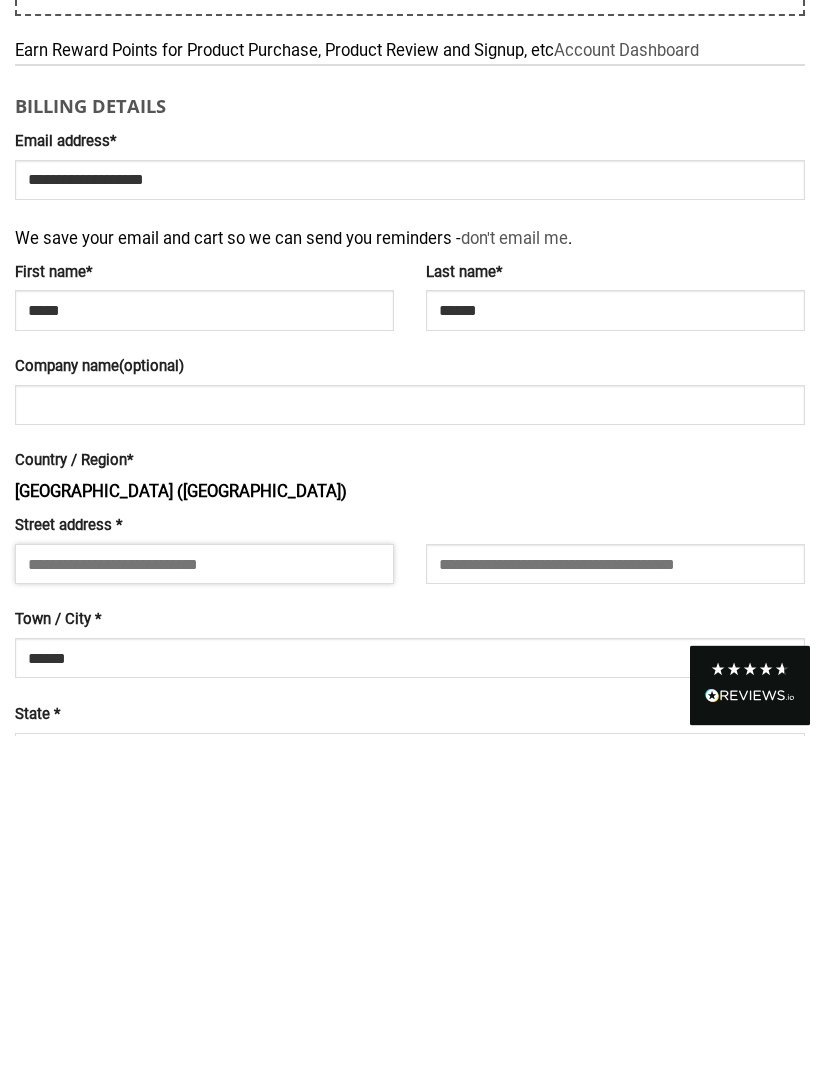 click on "Street address   *" at bounding box center (204, 899) 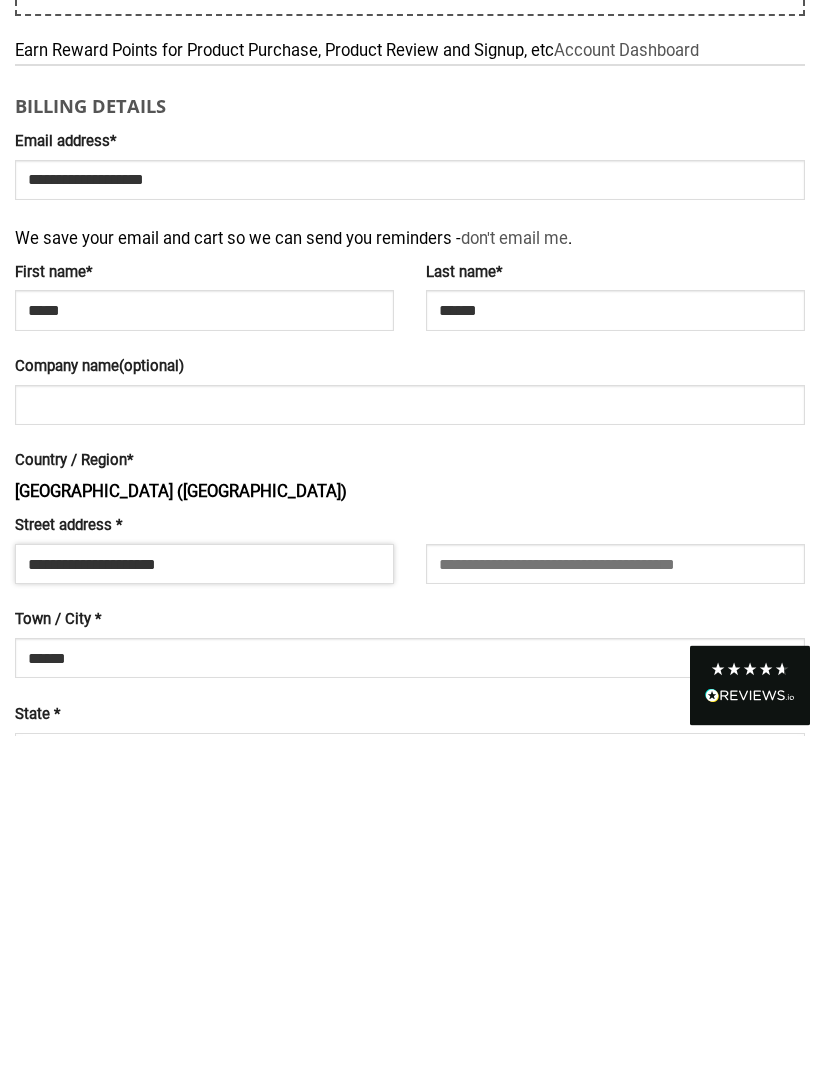 type on "**********" 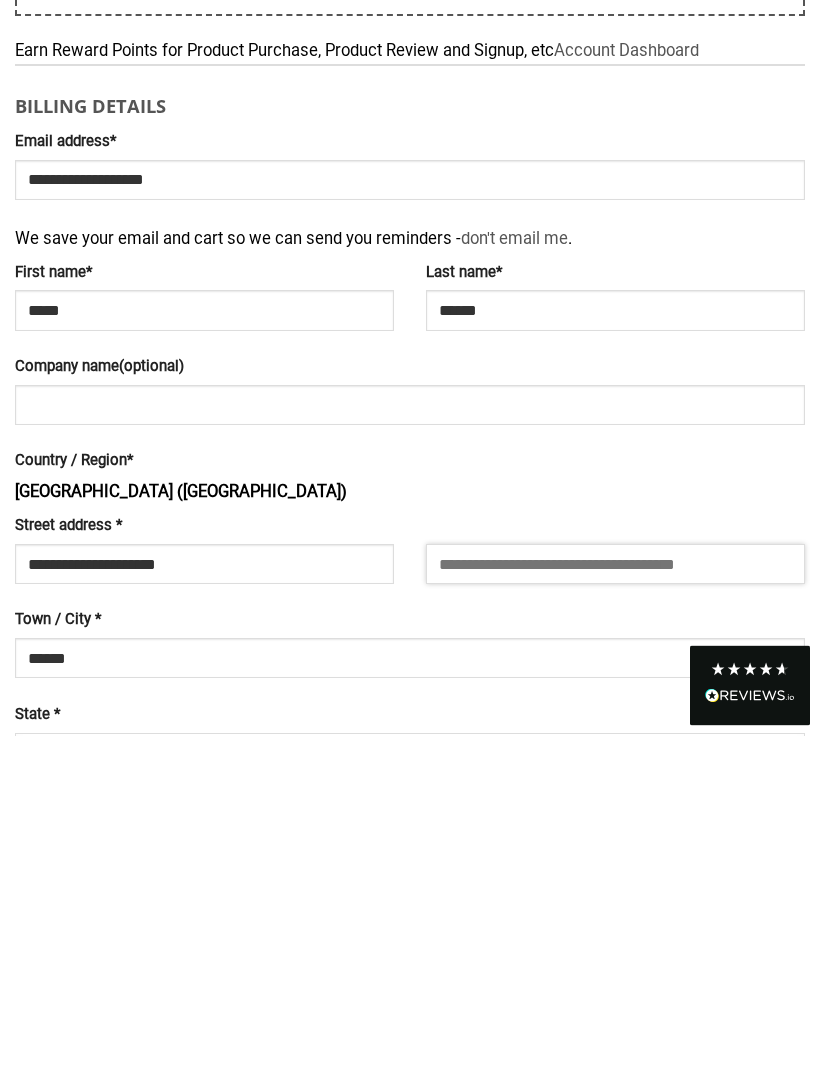 click on "Apartment, suite, unit, etc.   (optional)" at bounding box center [615, 899] 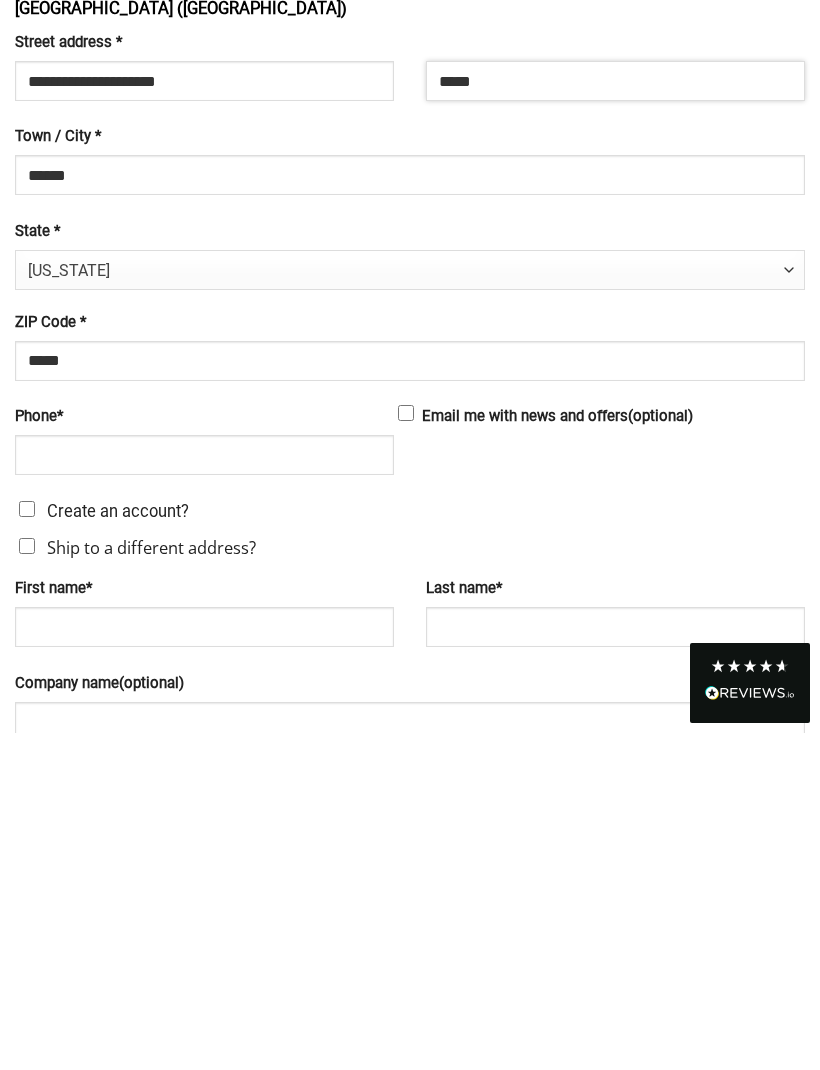 scroll, scrollTop: 687, scrollLeft: 0, axis: vertical 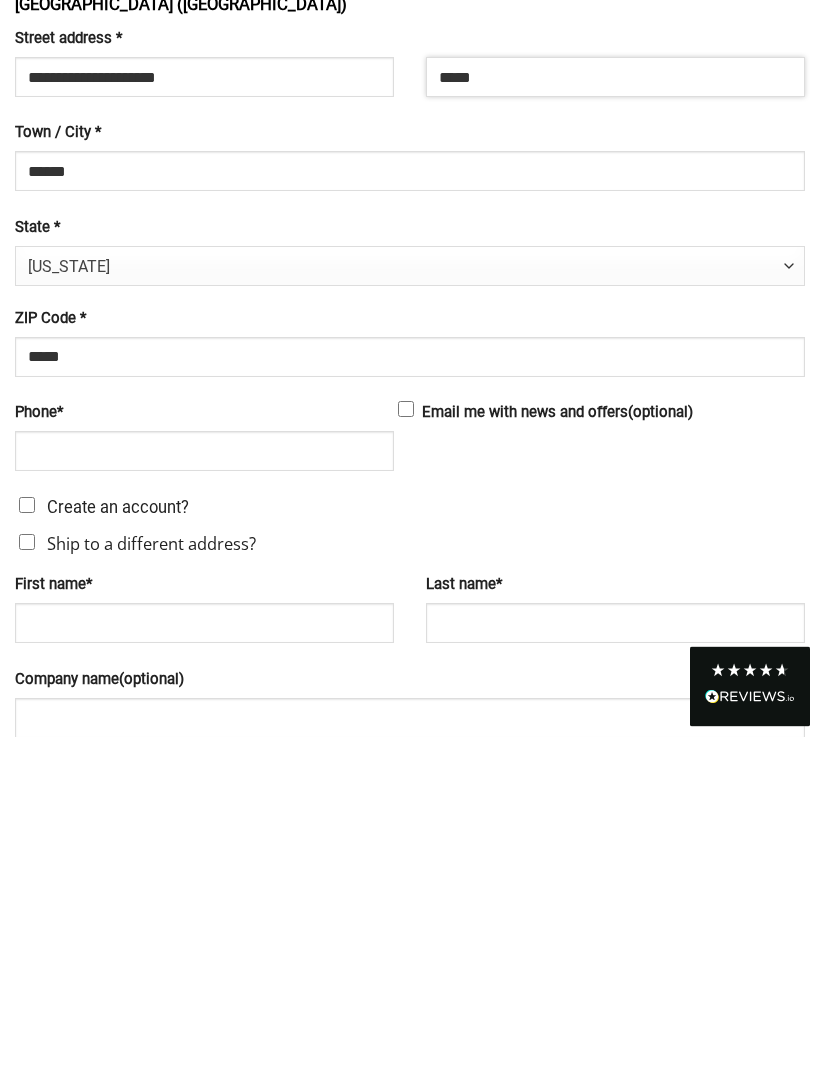 type on "*****" 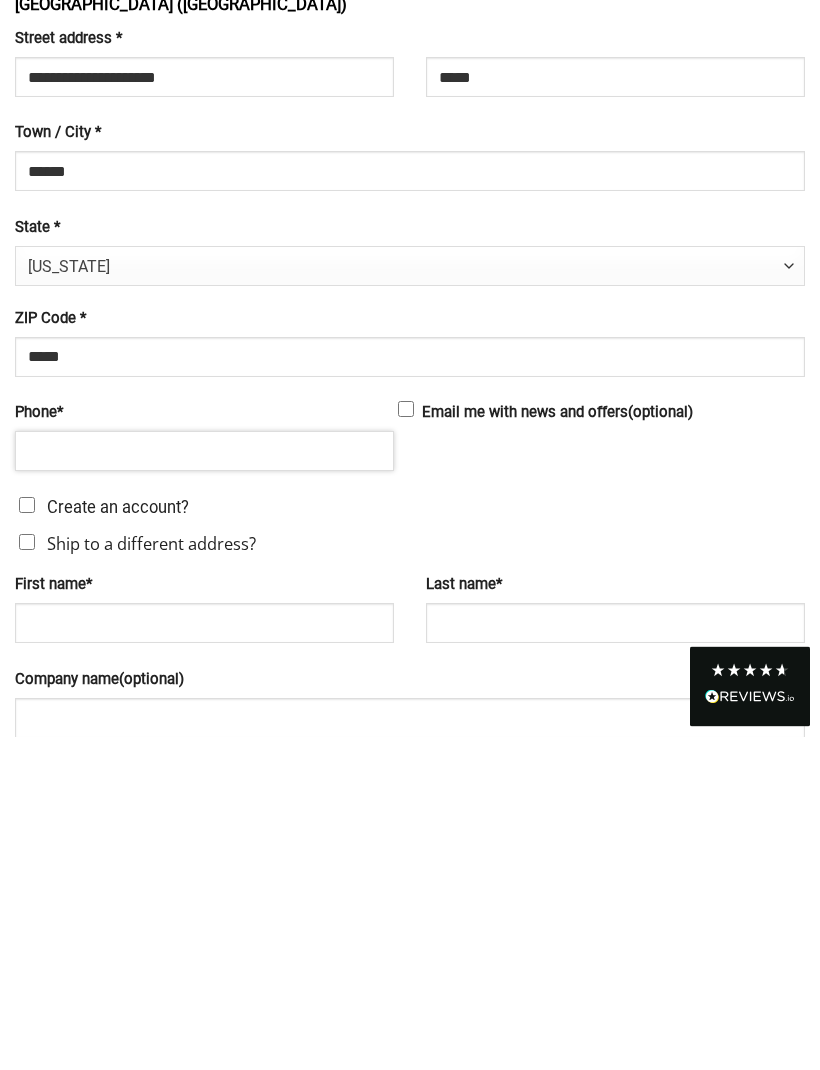click on "Phone  *" at bounding box center (204, 785) 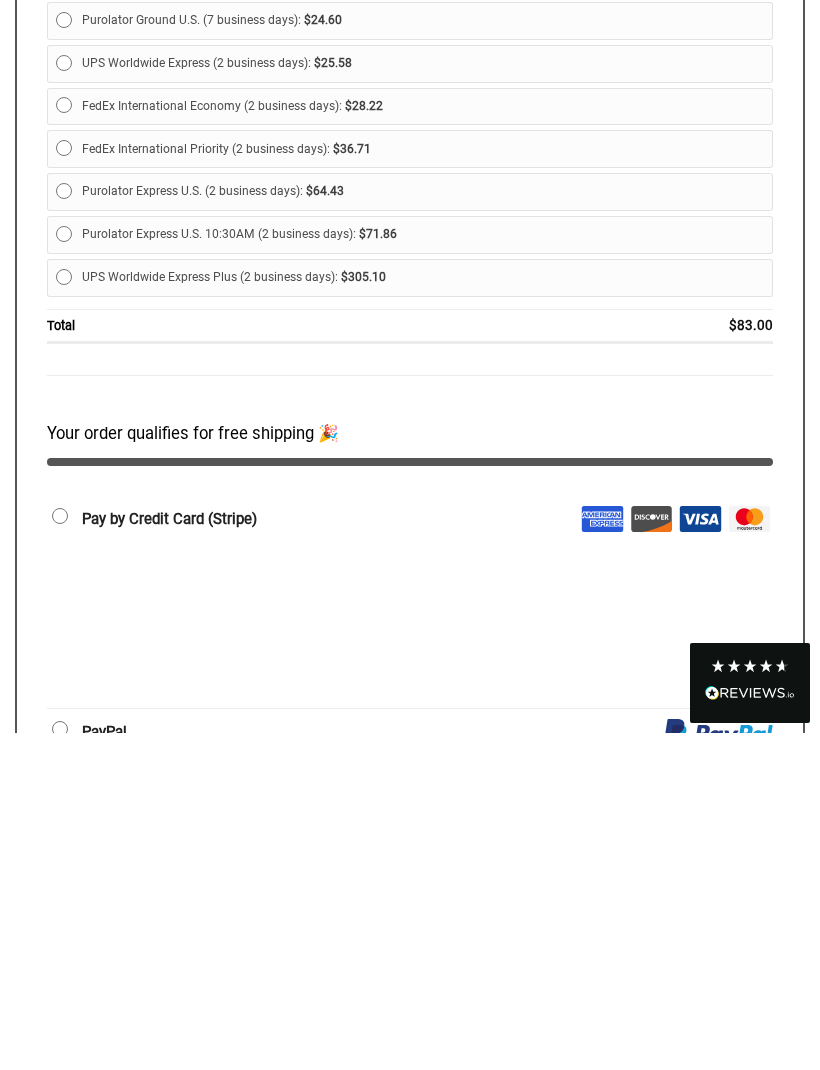 scroll, scrollTop: 2676, scrollLeft: 0, axis: vertical 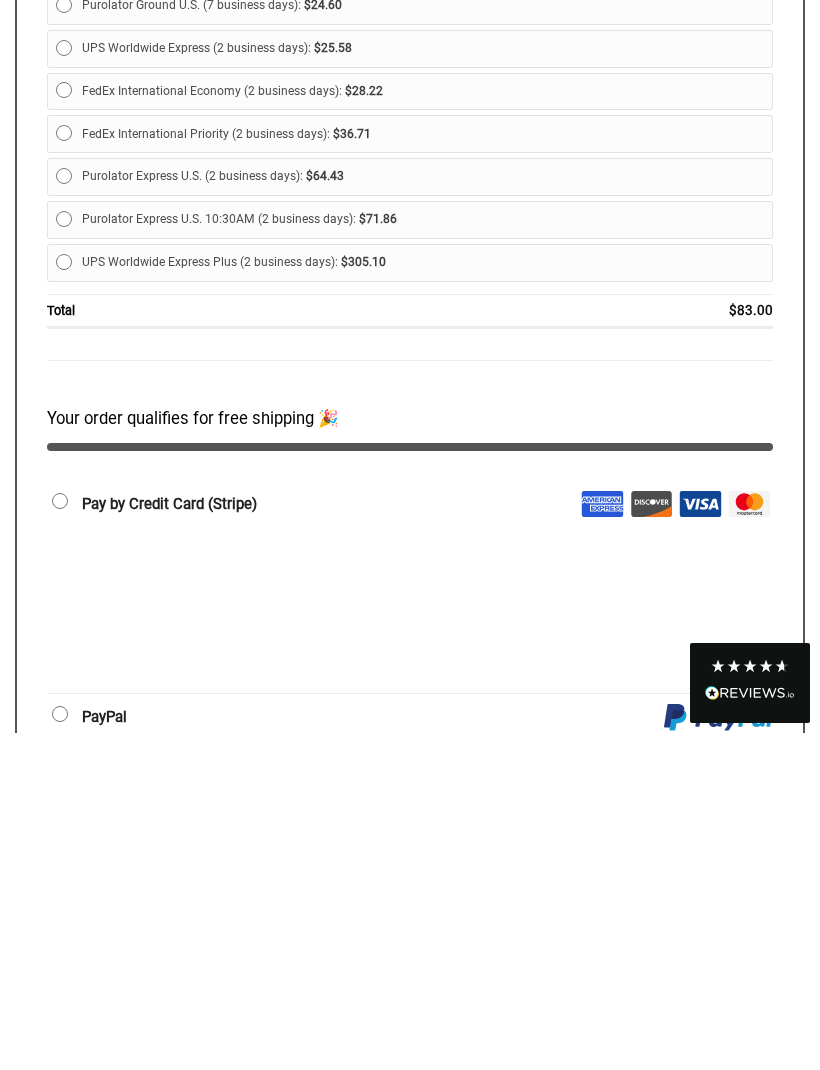 type on "**********" 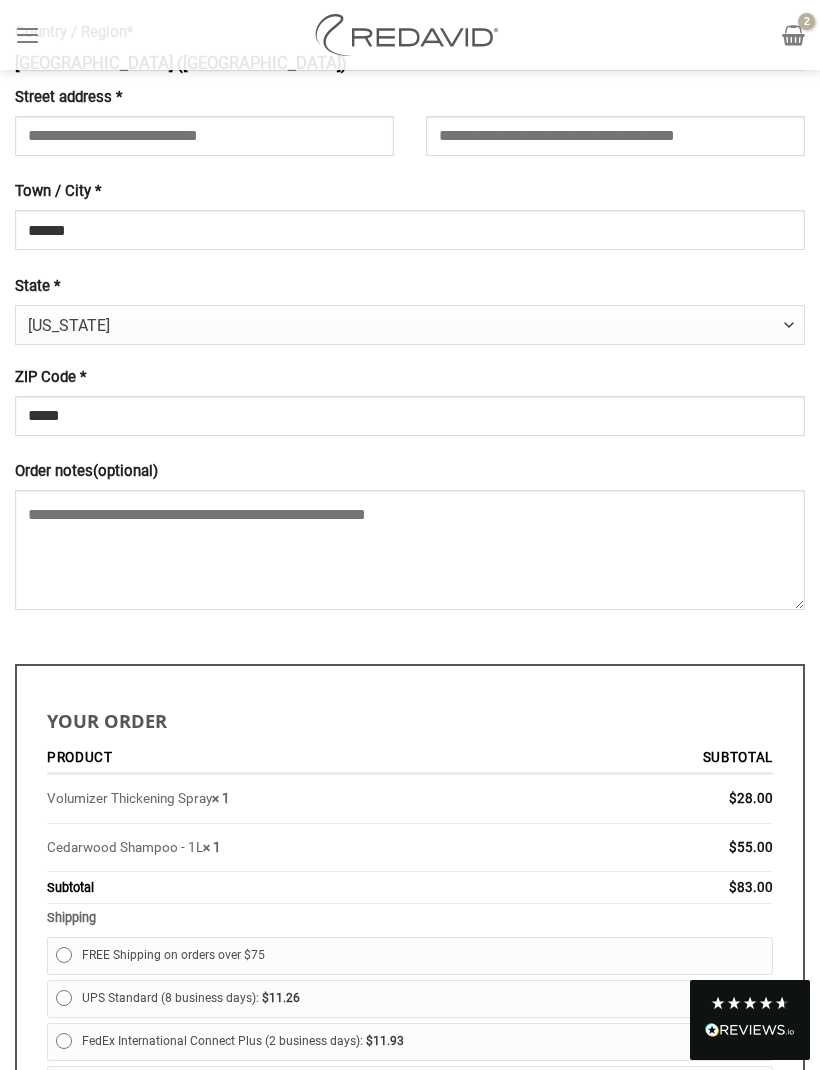 scroll, scrollTop: 1760, scrollLeft: 0, axis: vertical 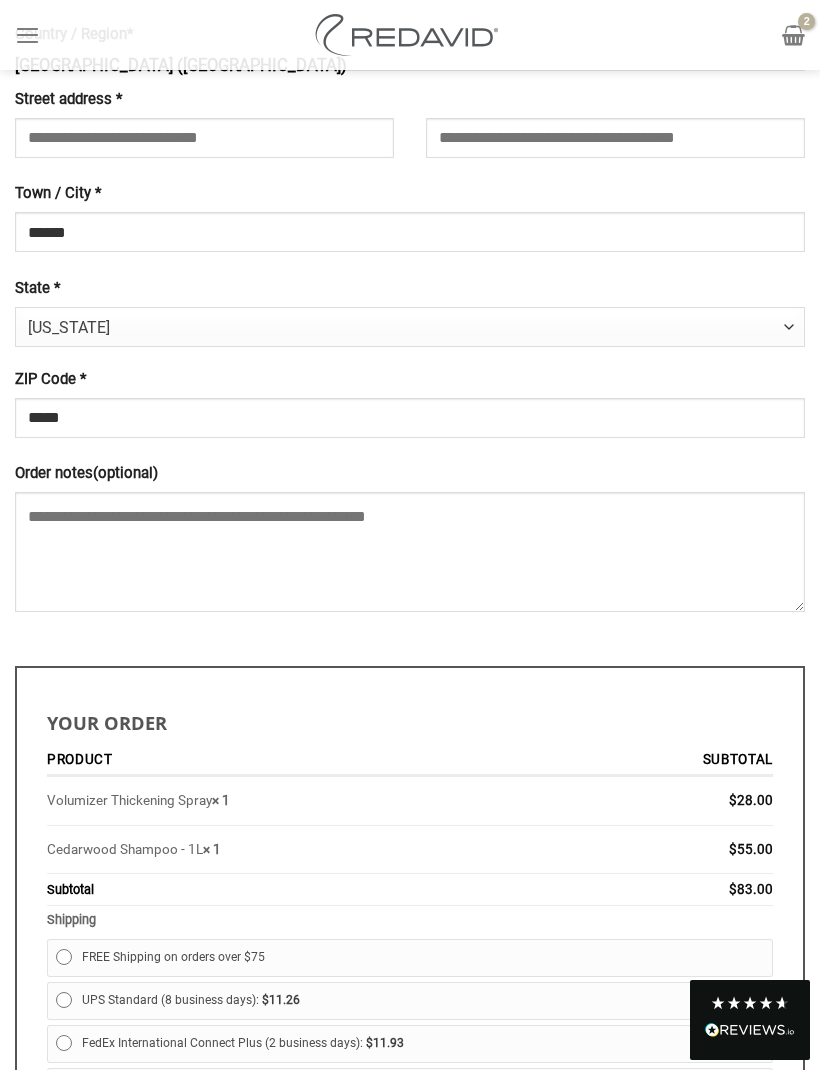 click at bounding box center (793, 35) 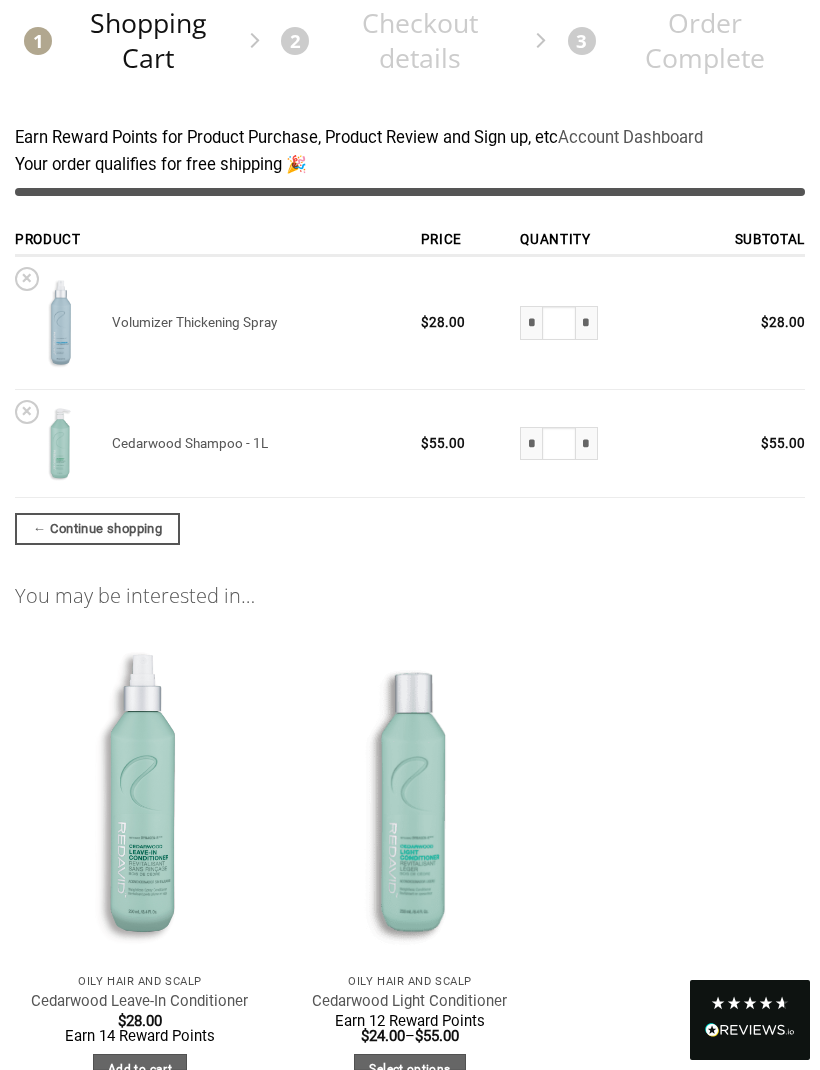 scroll, scrollTop: 213, scrollLeft: 0, axis: vertical 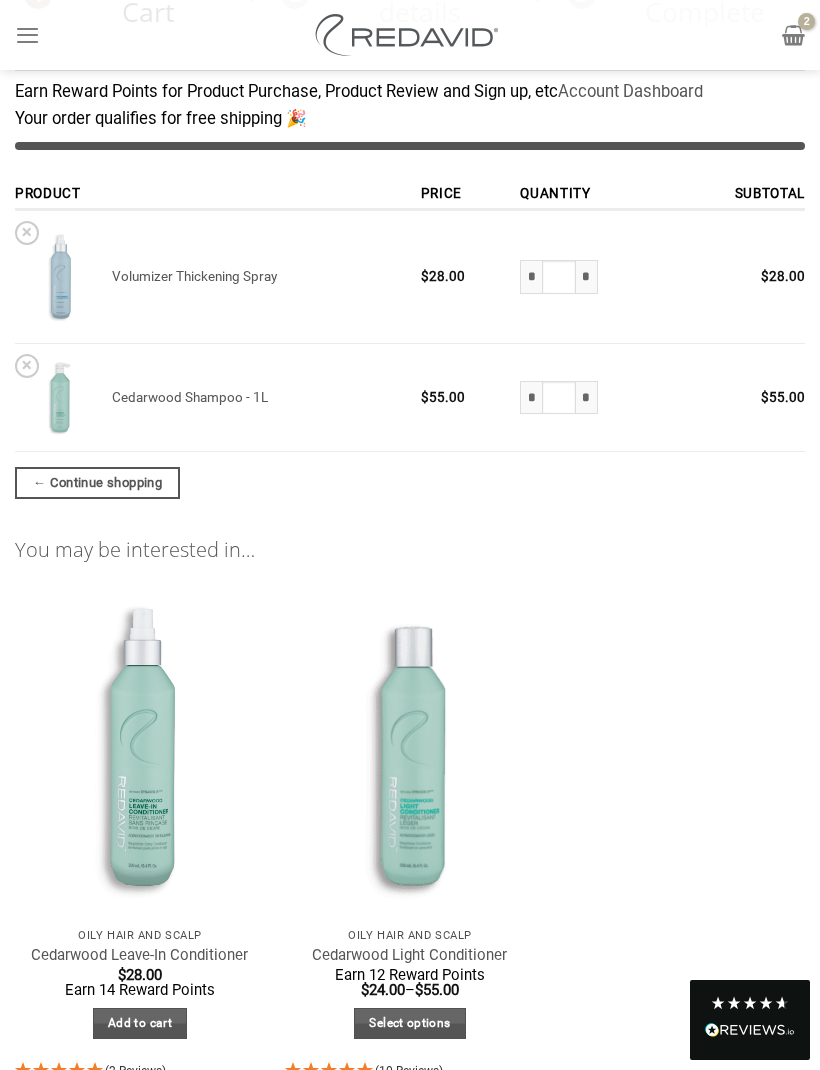 click on "*" at bounding box center [531, 277] 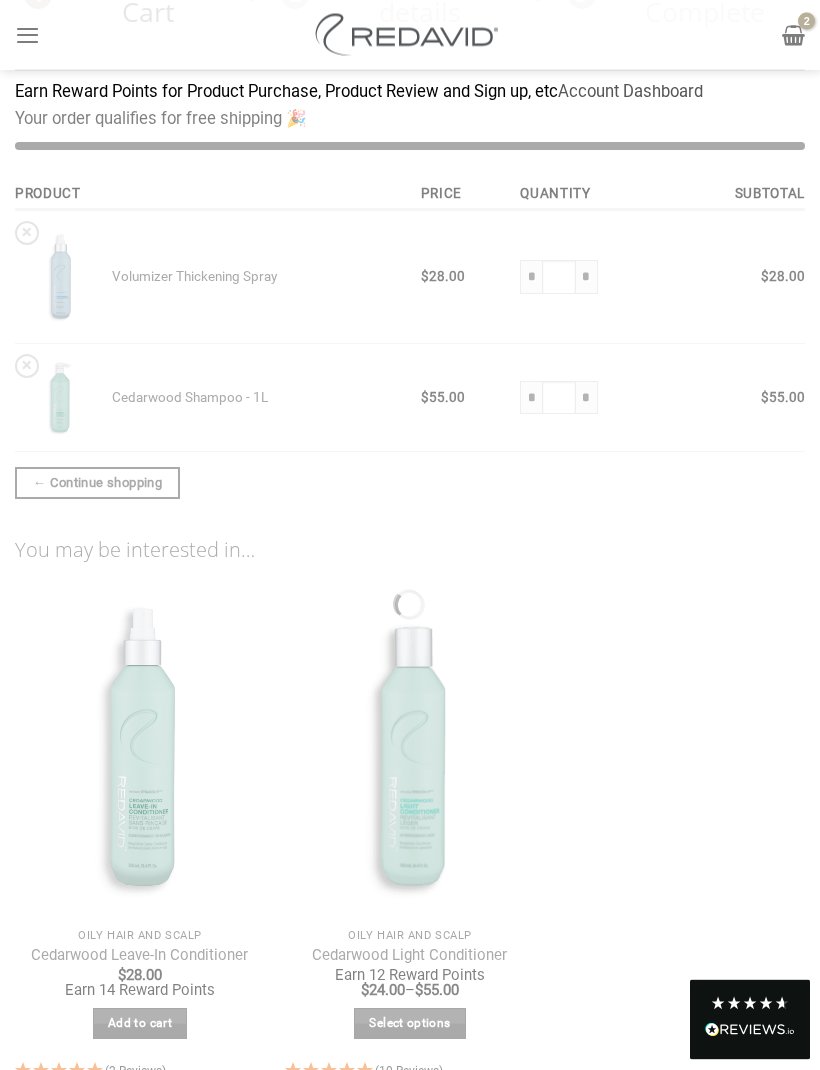 scroll, scrollTop: 236, scrollLeft: 0, axis: vertical 